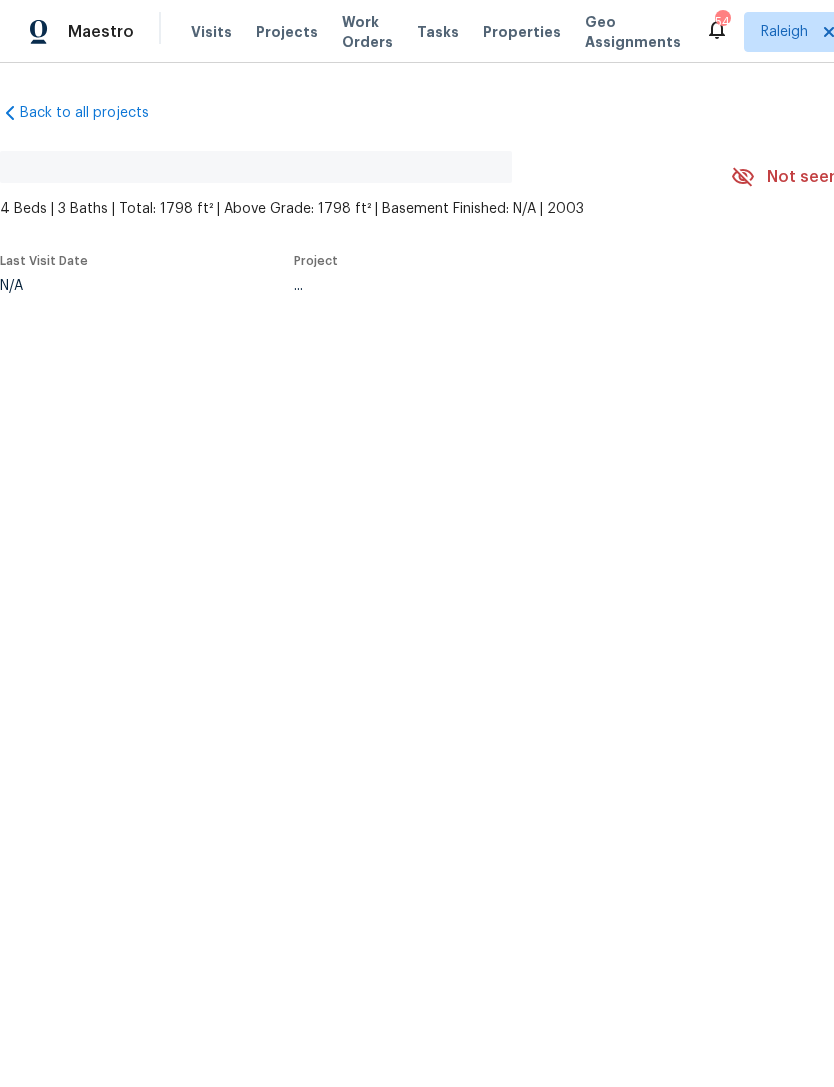 scroll, scrollTop: 0, scrollLeft: 0, axis: both 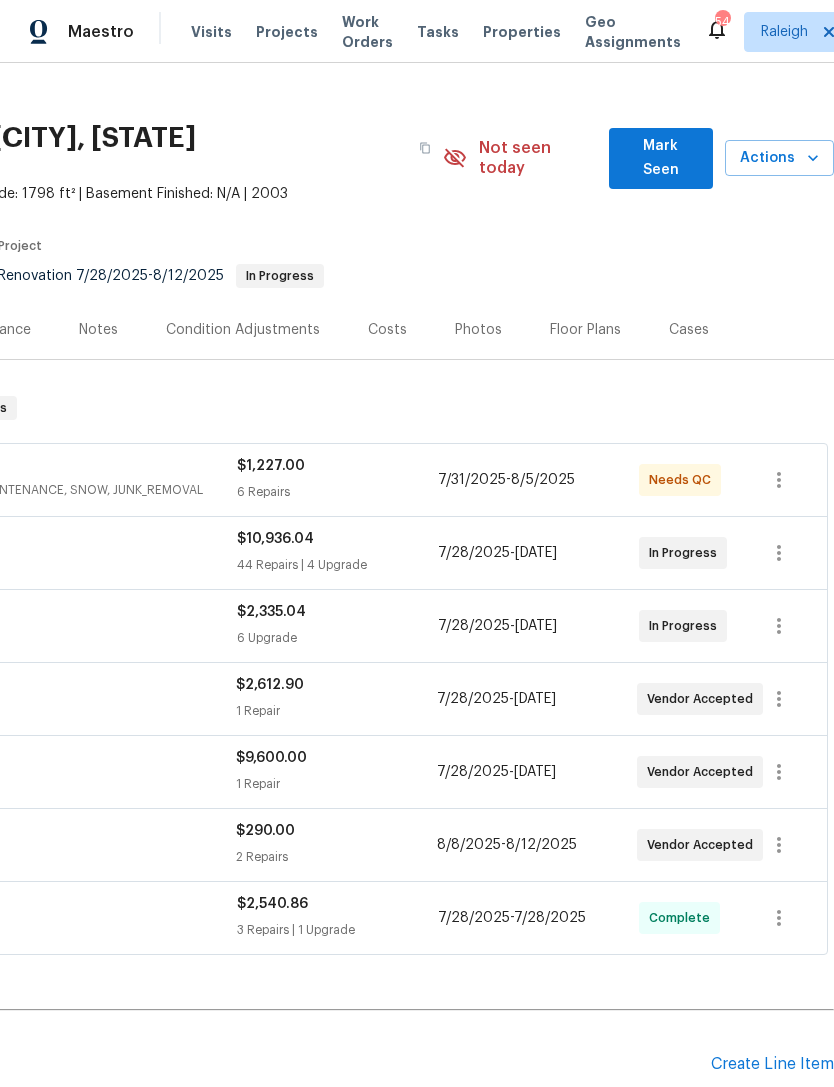 click on "Mark Seen" at bounding box center (661, 158) 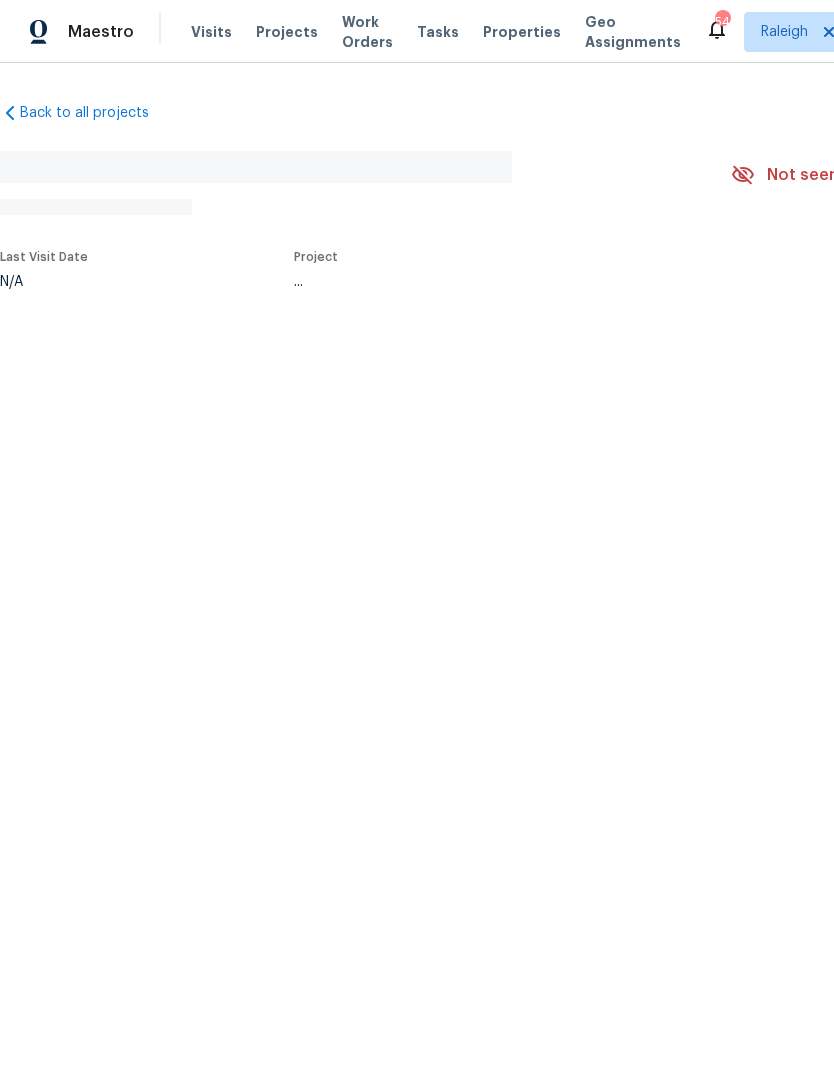 scroll, scrollTop: 0, scrollLeft: 0, axis: both 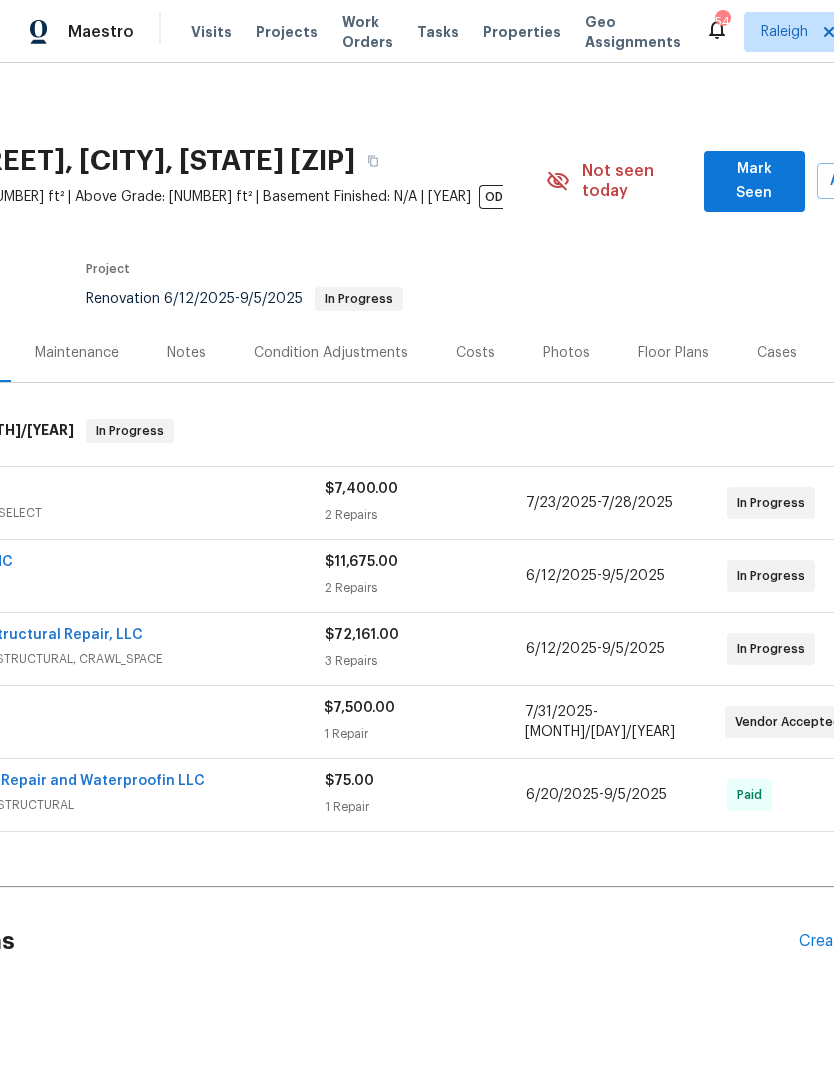 click on "Mark Seen" at bounding box center [754, 181] 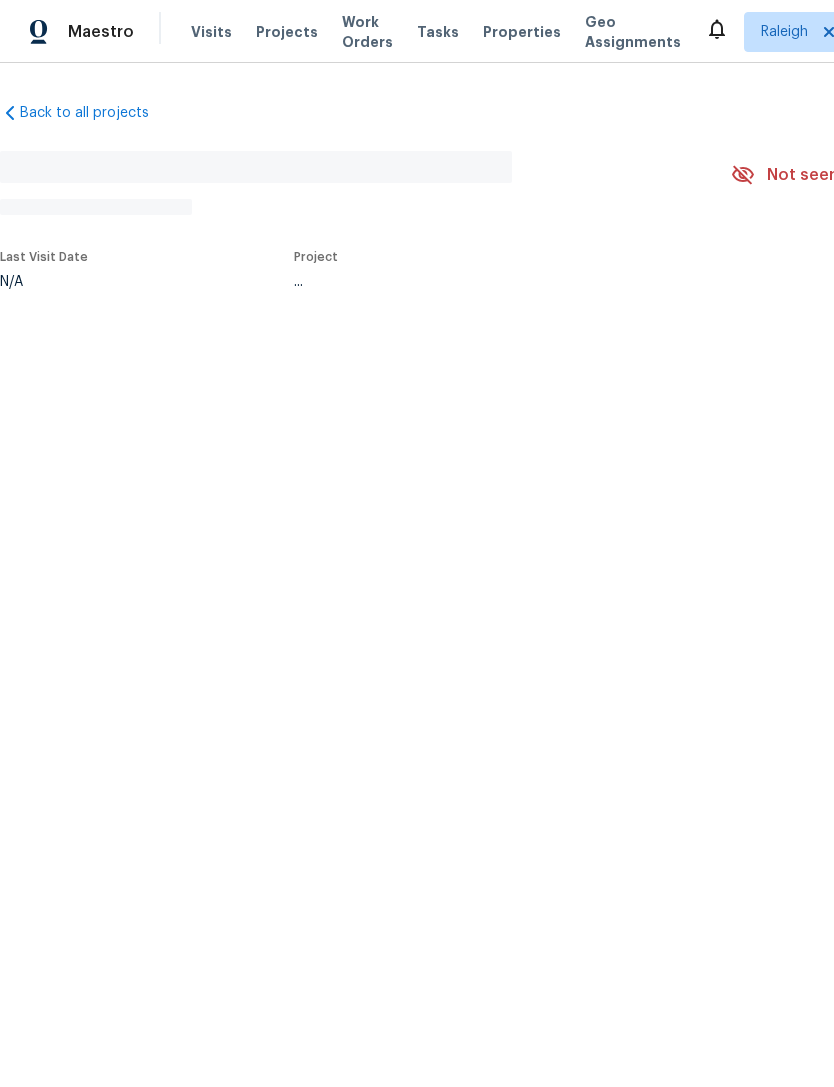 scroll, scrollTop: 0, scrollLeft: 0, axis: both 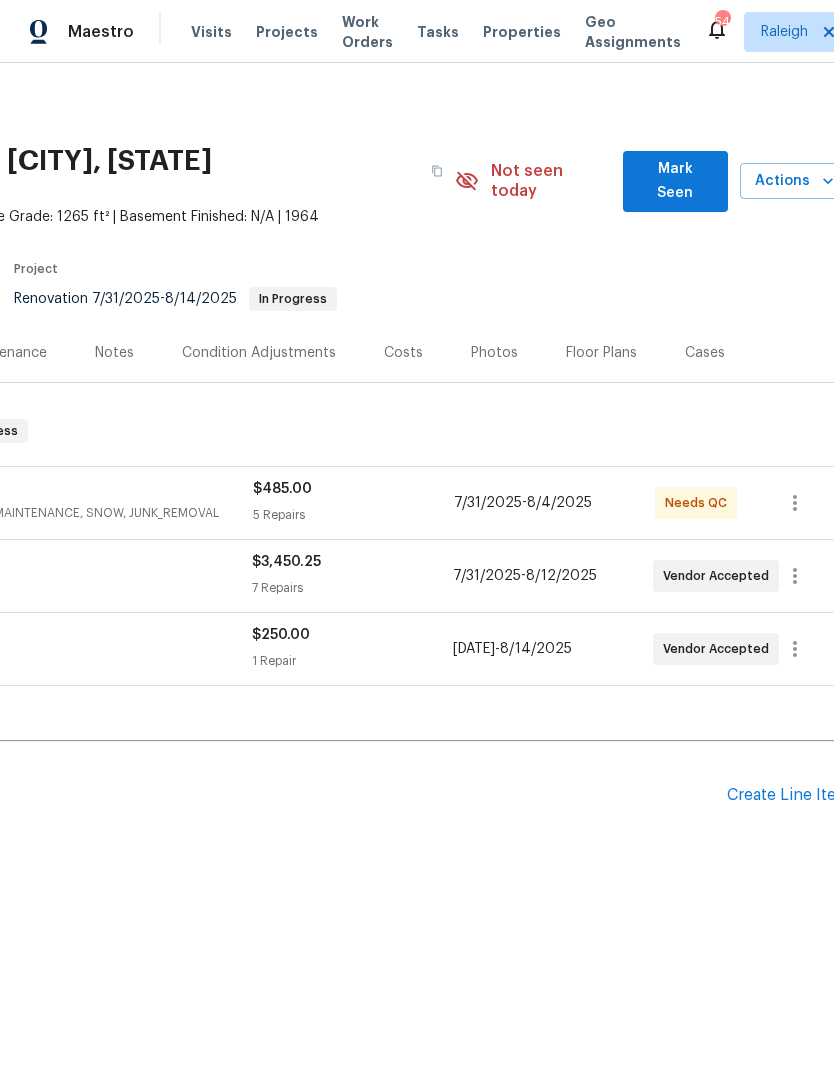 click on "Mark Seen" at bounding box center (675, 181) 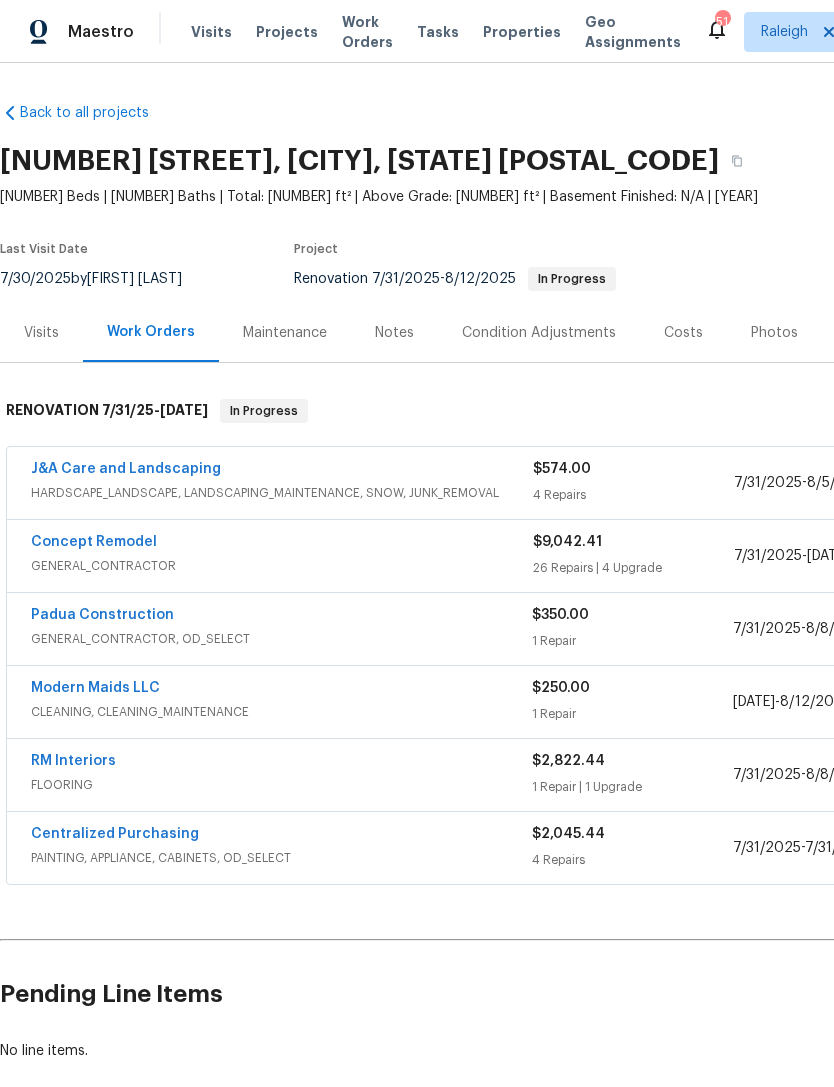 scroll, scrollTop: 0, scrollLeft: 0, axis: both 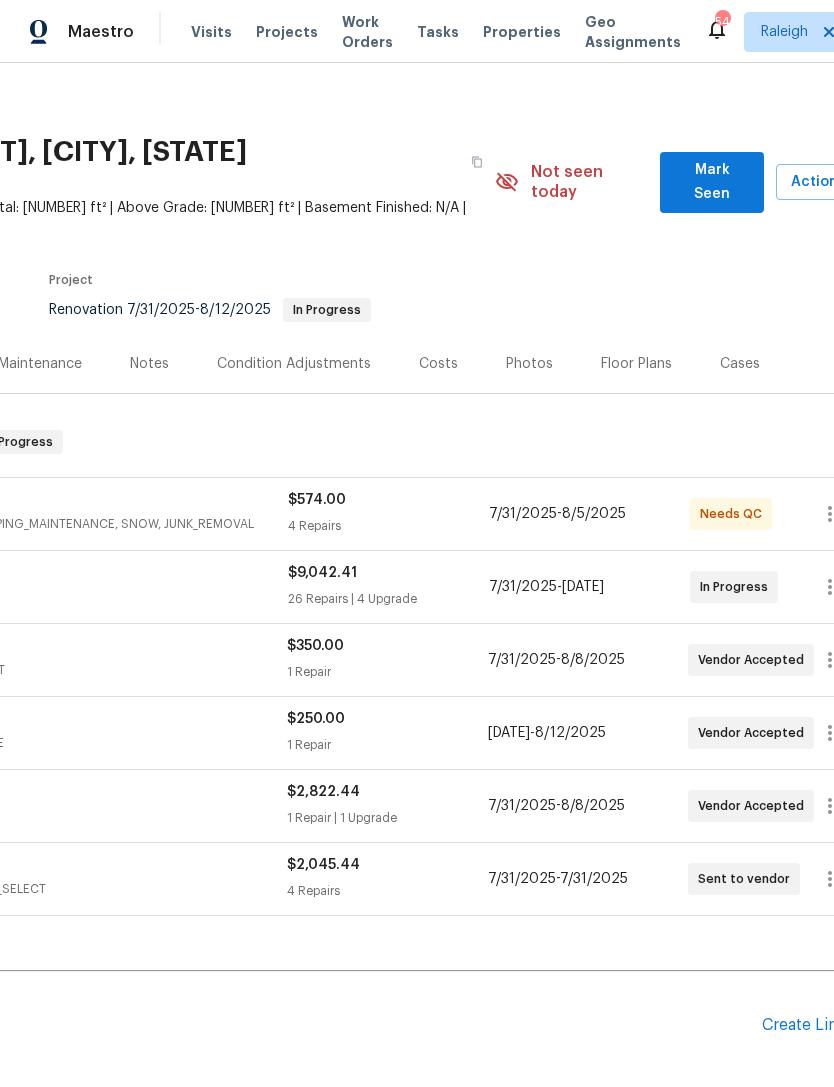 click on "Mark Seen" at bounding box center (712, 182) 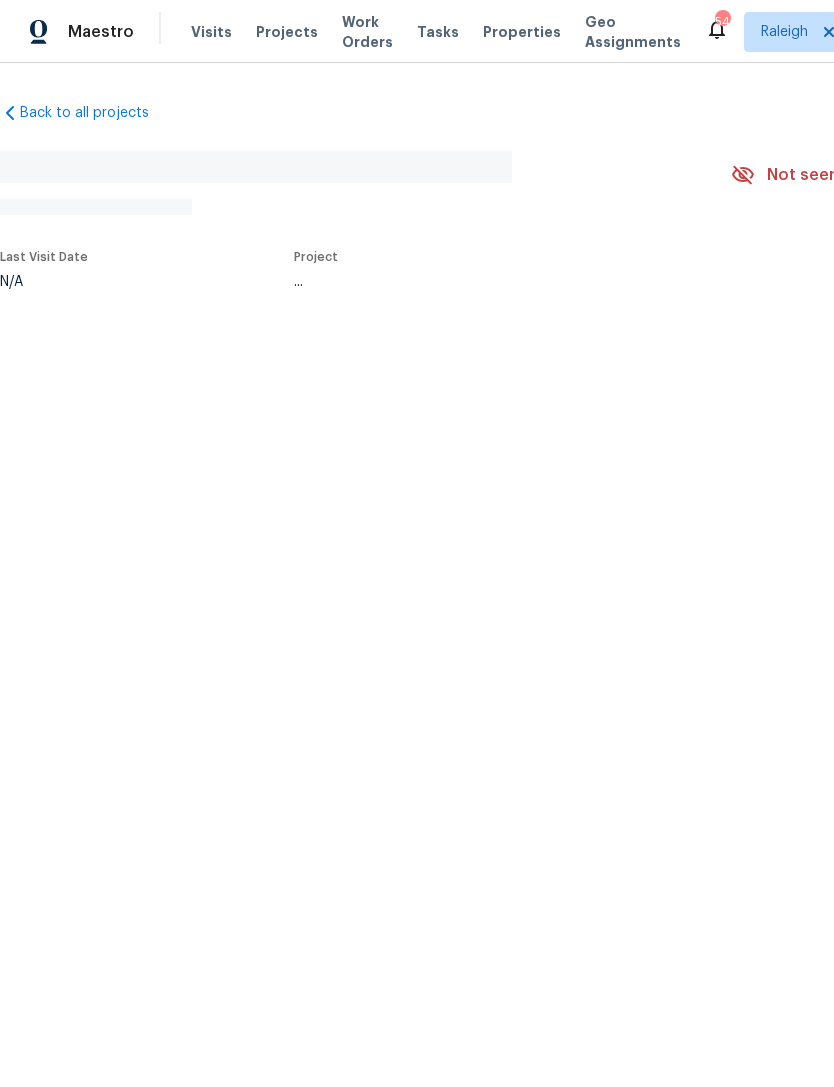 scroll, scrollTop: 0, scrollLeft: 0, axis: both 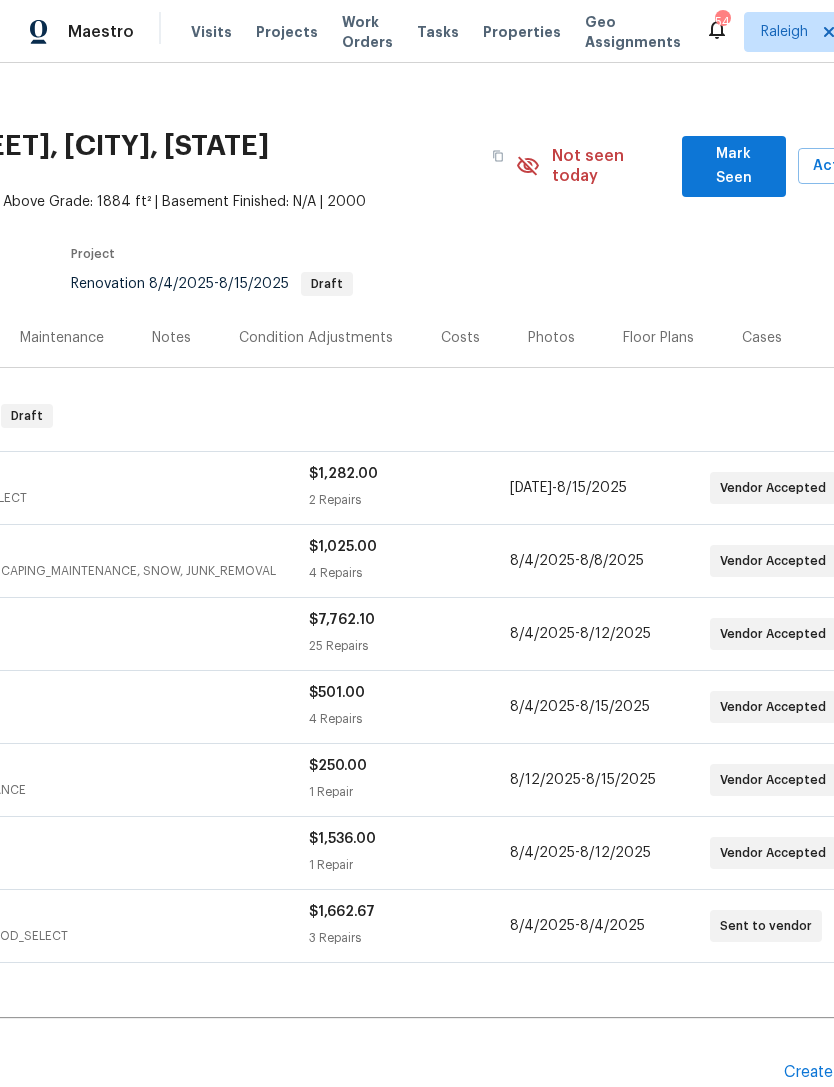 click on "Mark Seen" at bounding box center (734, 166) 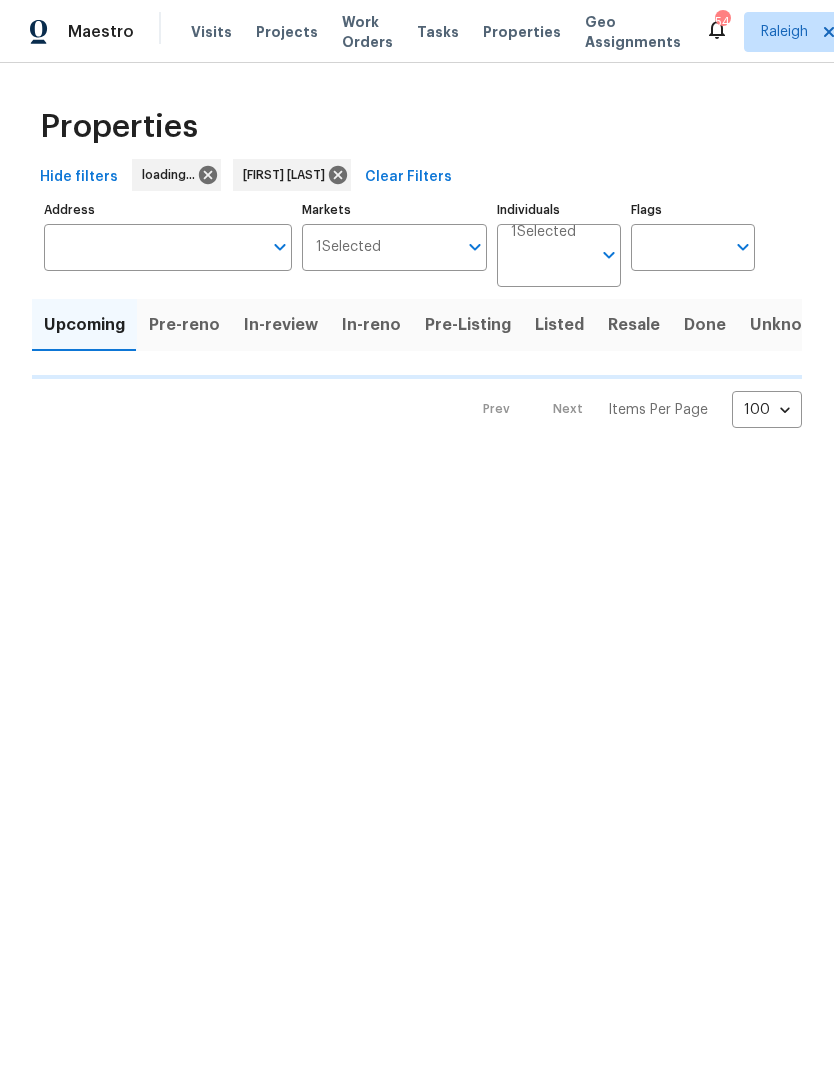 scroll, scrollTop: 0, scrollLeft: 0, axis: both 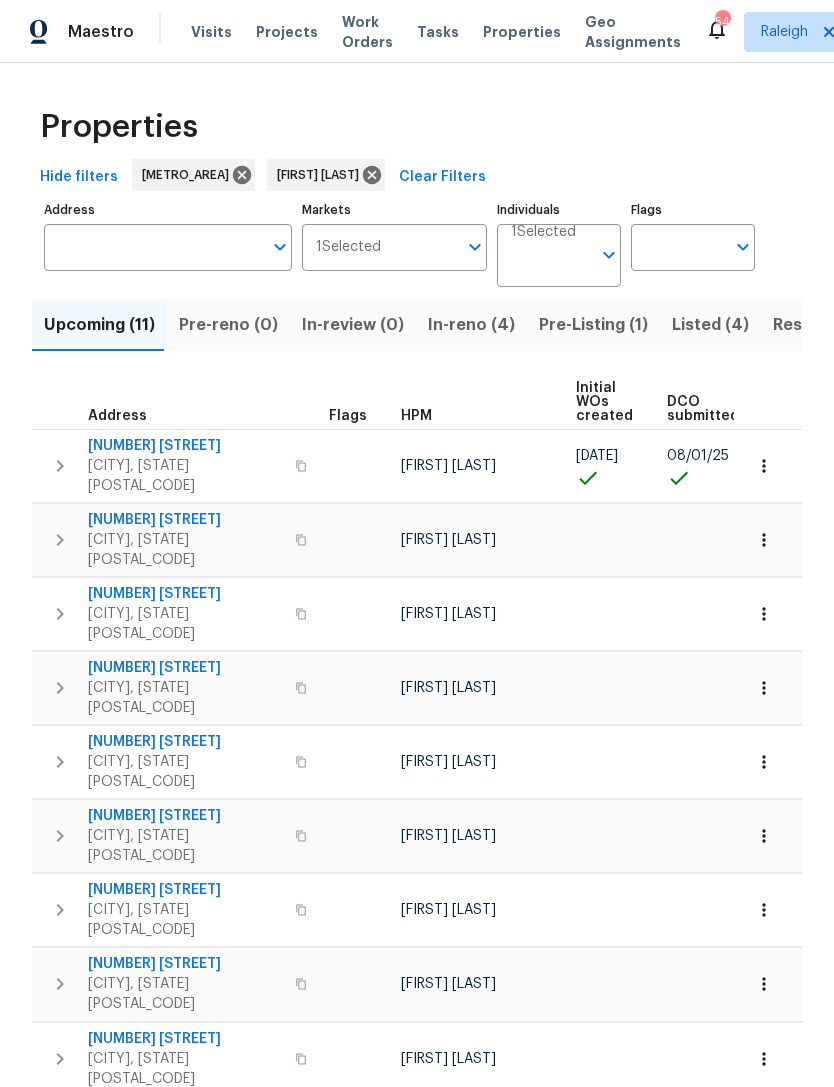 click on "[NUMBER] [STREET]" at bounding box center (185, 890) 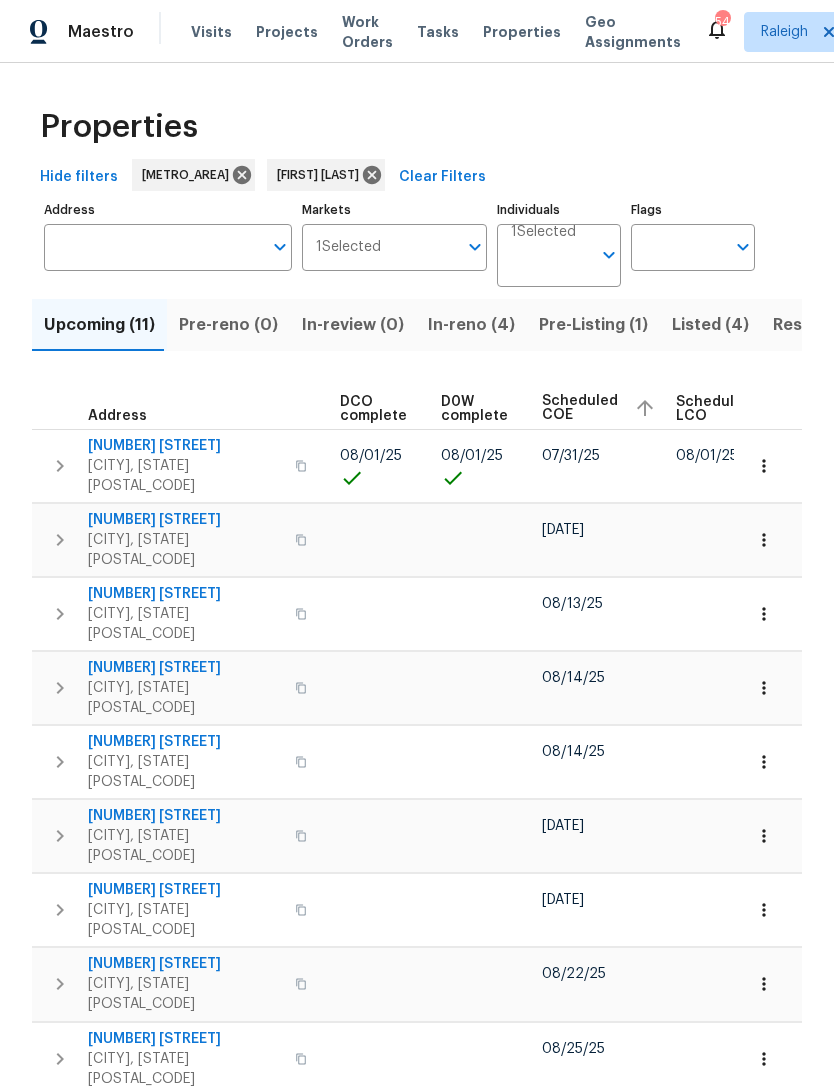 scroll, scrollTop: 0, scrollLeft: 435, axis: horizontal 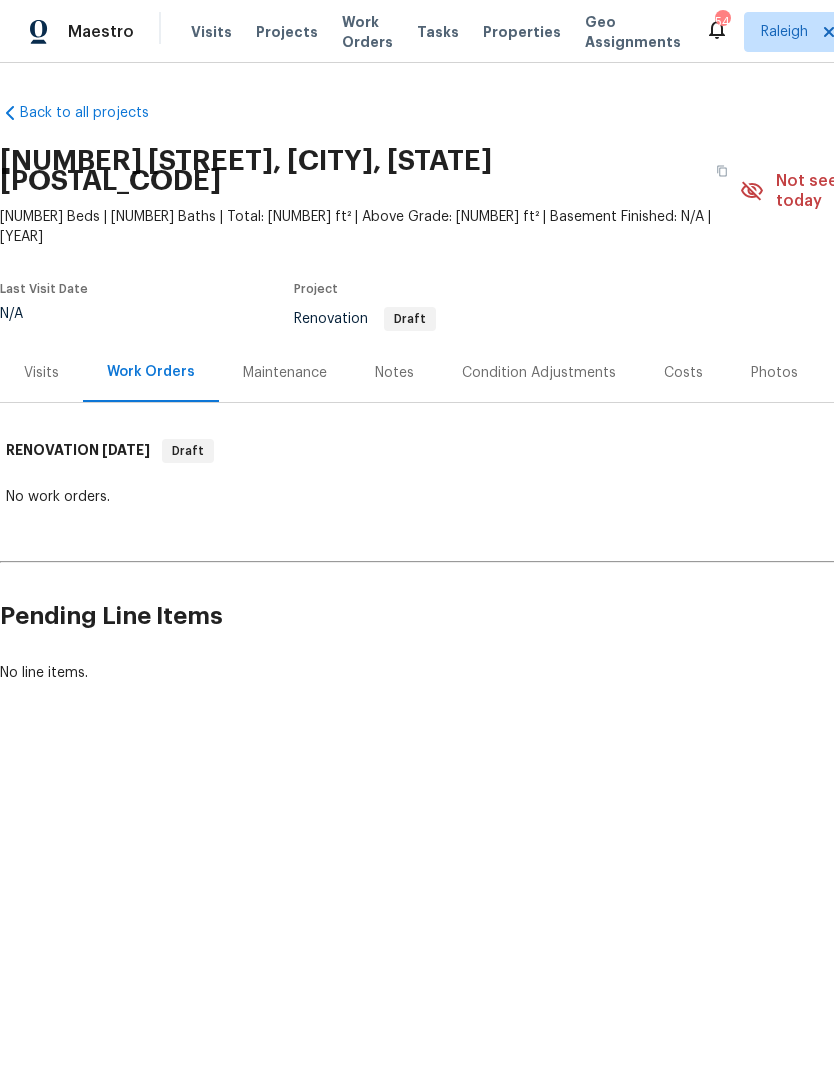 click on "Notes" at bounding box center [394, 373] 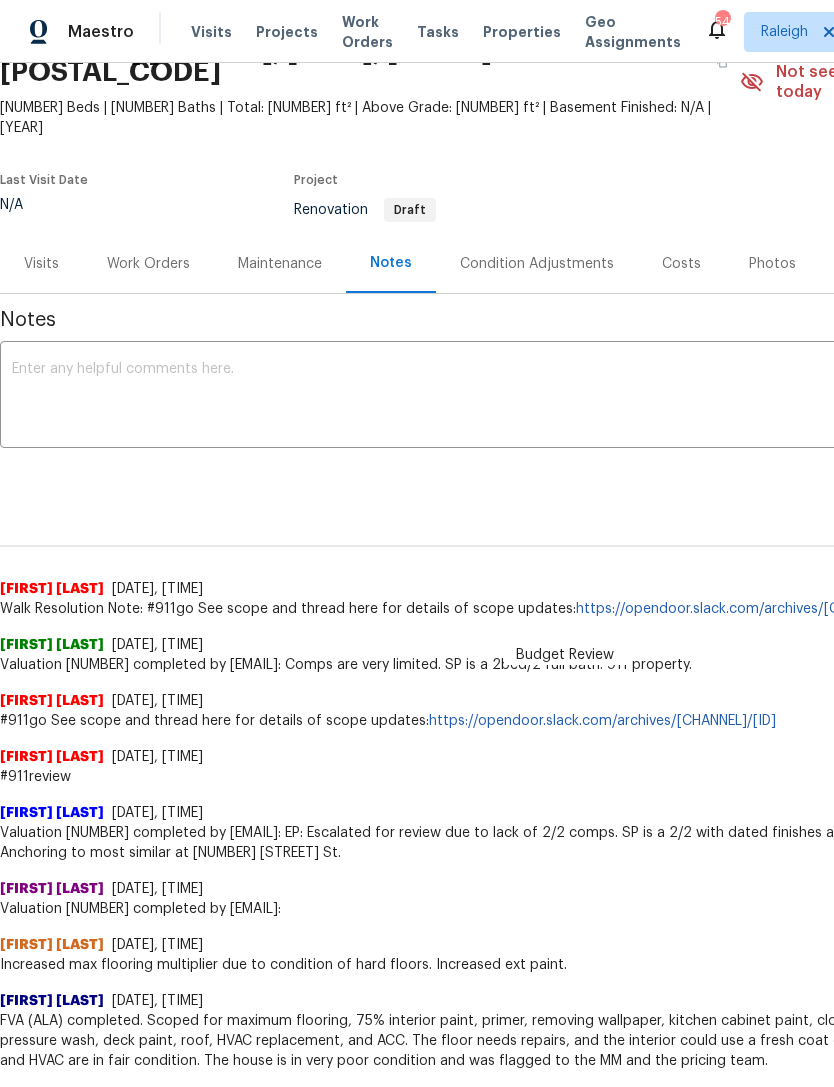 scroll, scrollTop: 108, scrollLeft: 0, axis: vertical 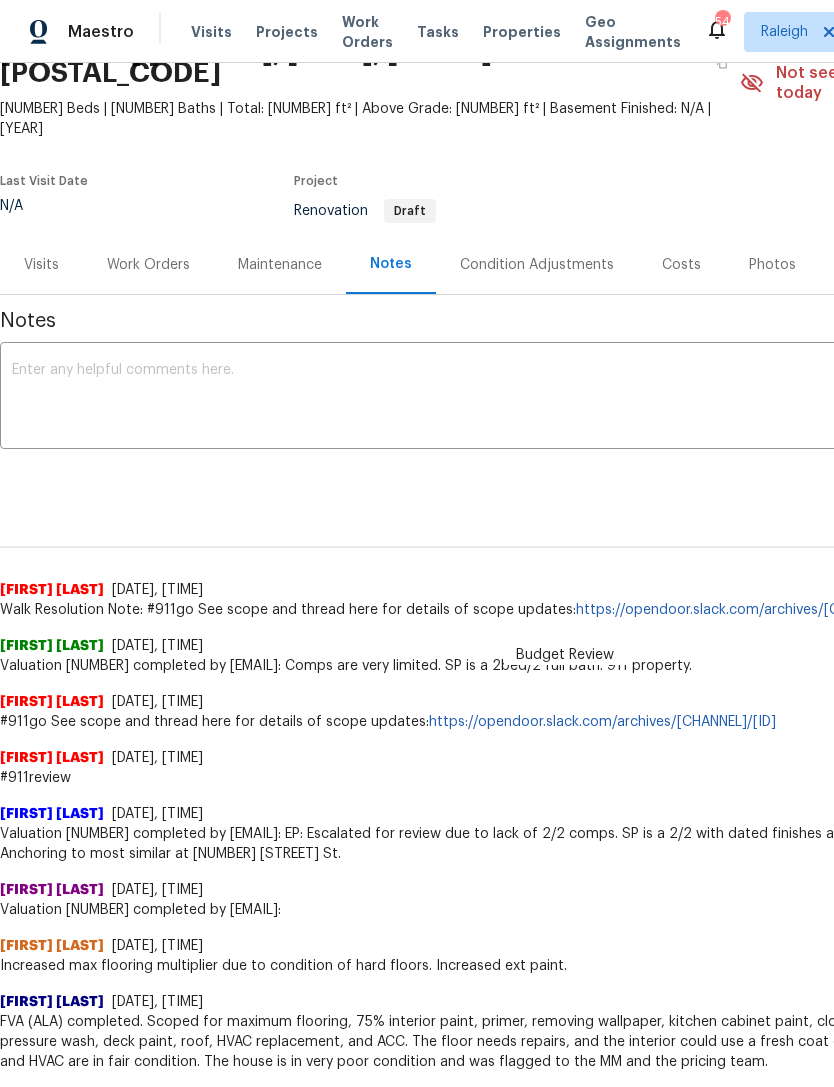 click on "Condition Adjustments" at bounding box center (537, 265) 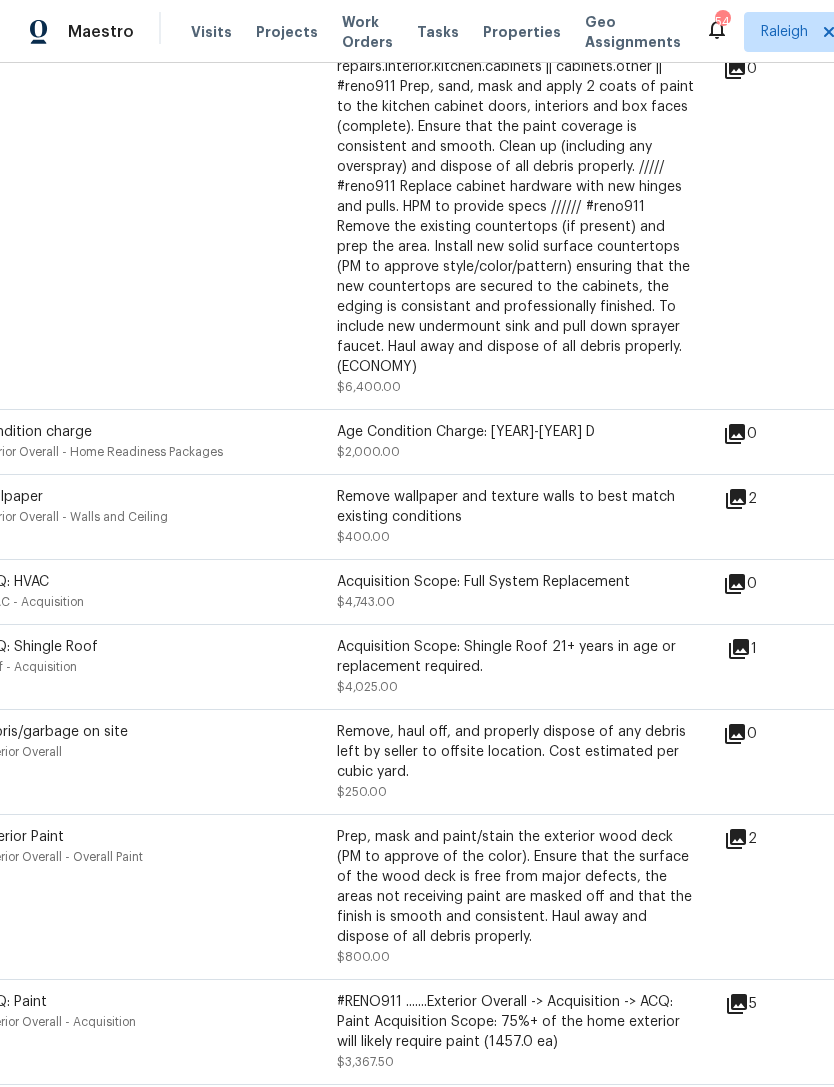 scroll, scrollTop: 606, scrollLeft: 50, axis: both 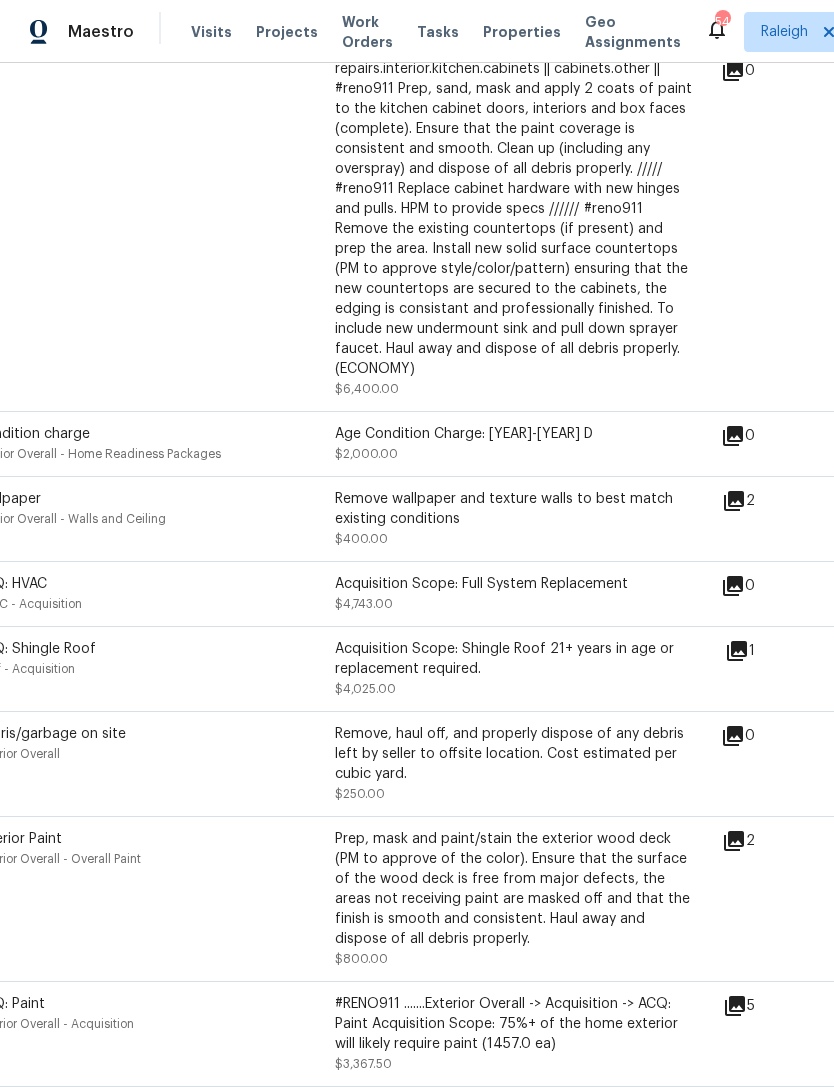 click on "2" at bounding box center [770, 501] 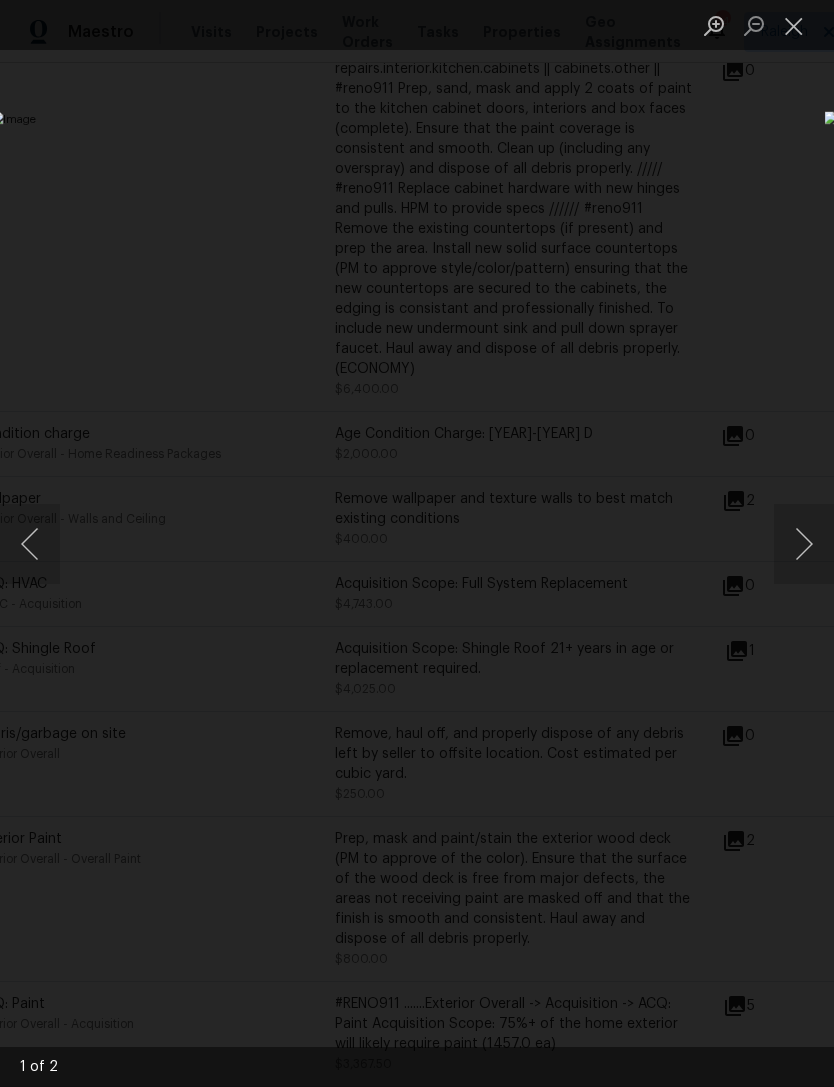 click at bounding box center [804, 544] 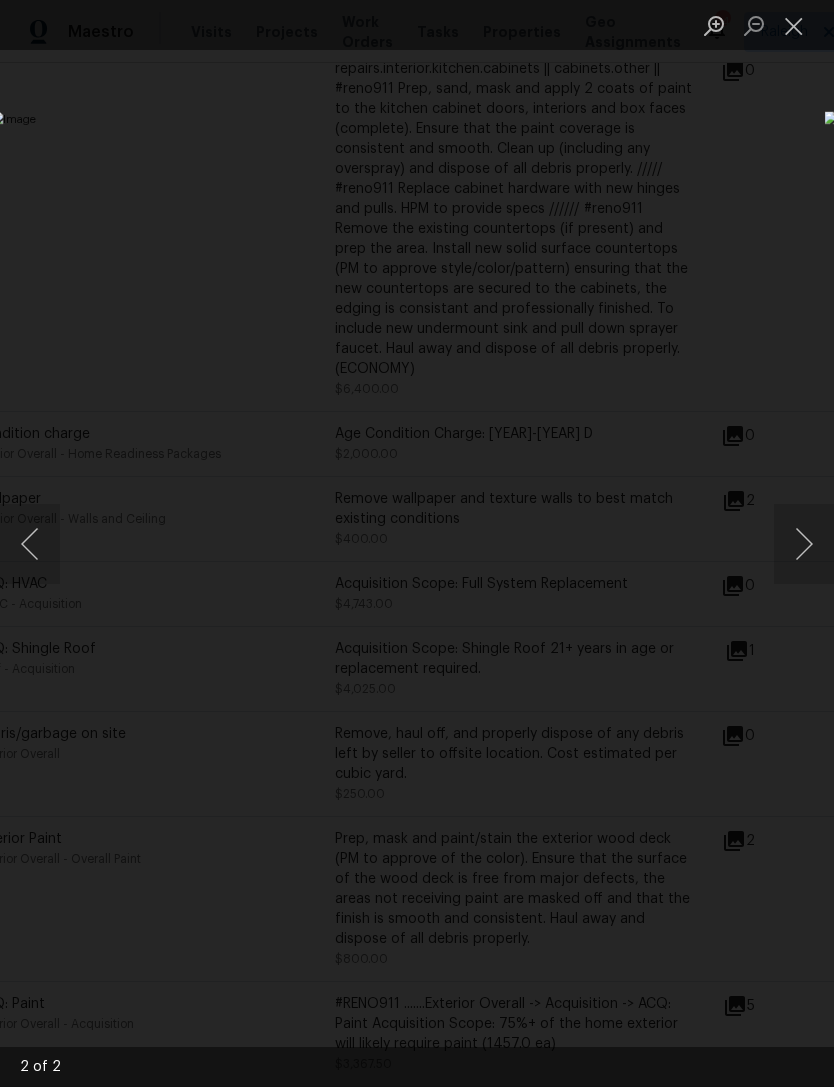 click at bounding box center (804, 544) 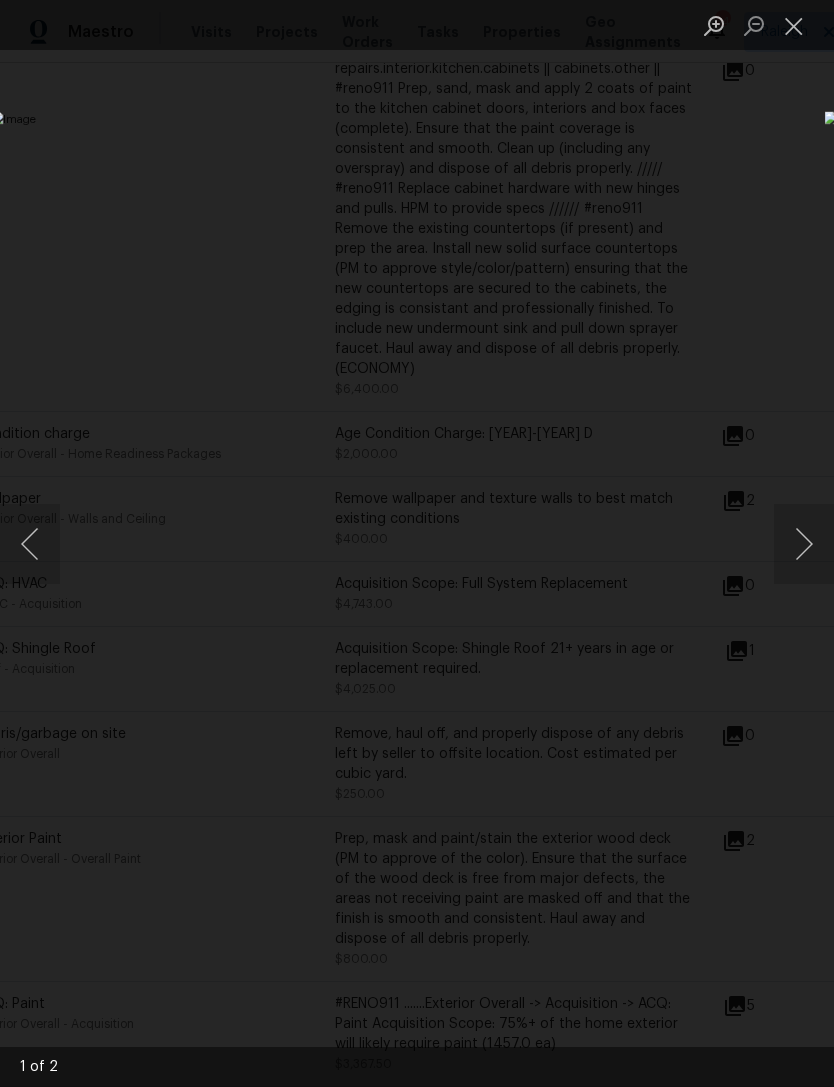 click at bounding box center (794, 25) 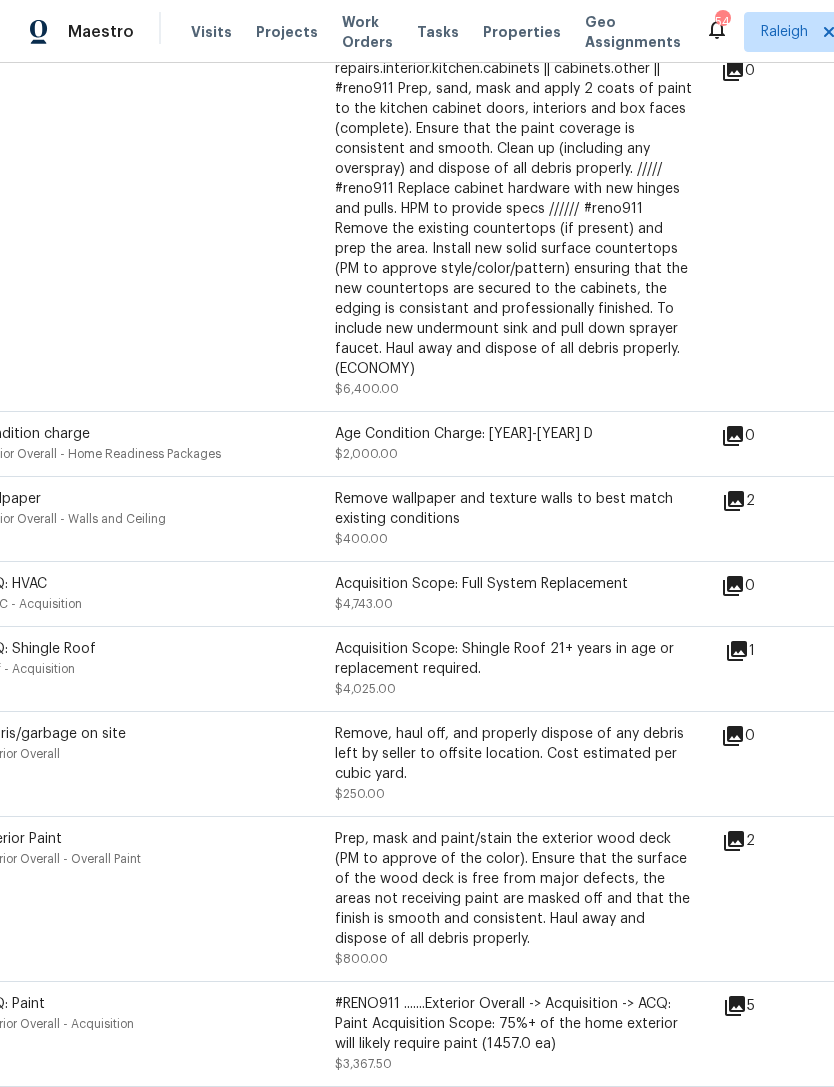 click 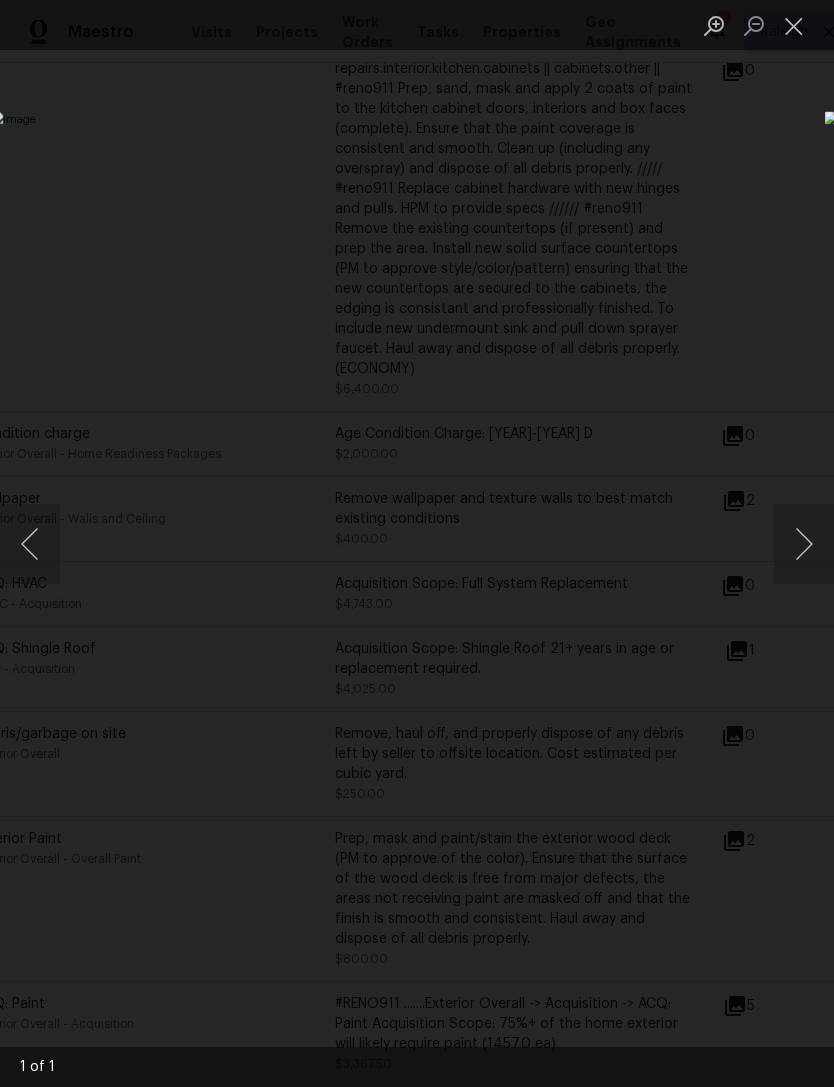 click at bounding box center (794, 25) 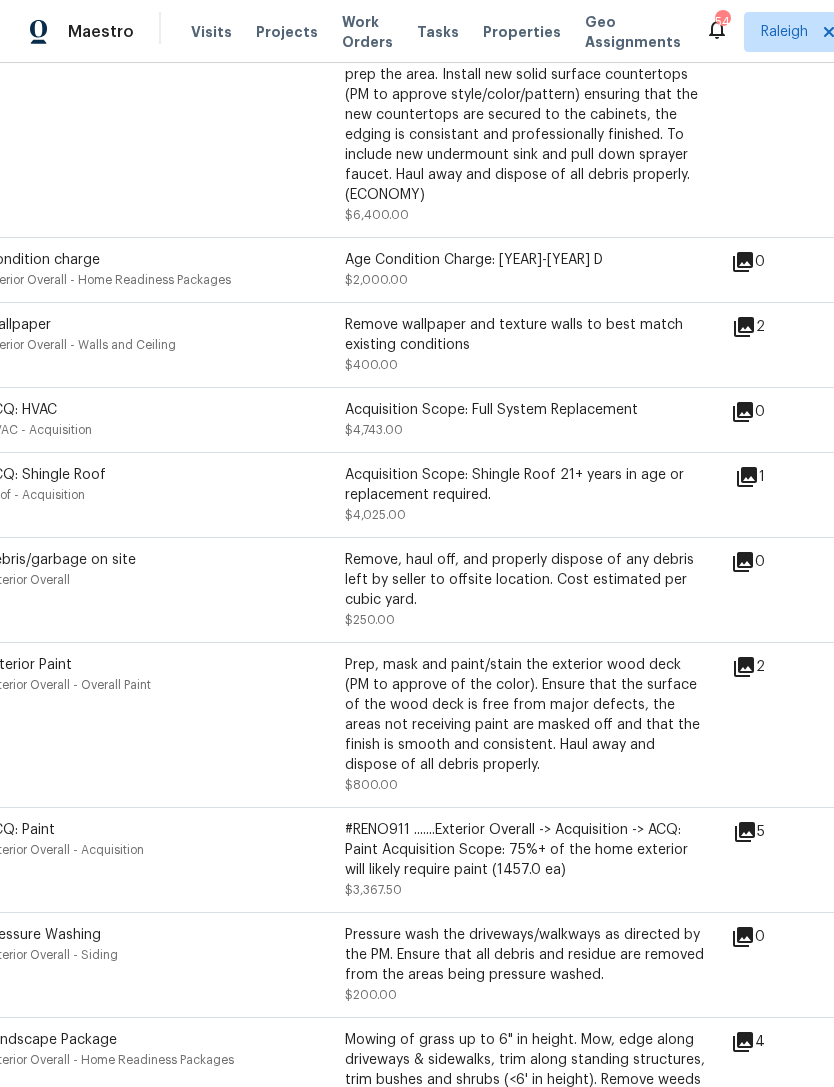 scroll, scrollTop: 791, scrollLeft: 39, axis: both 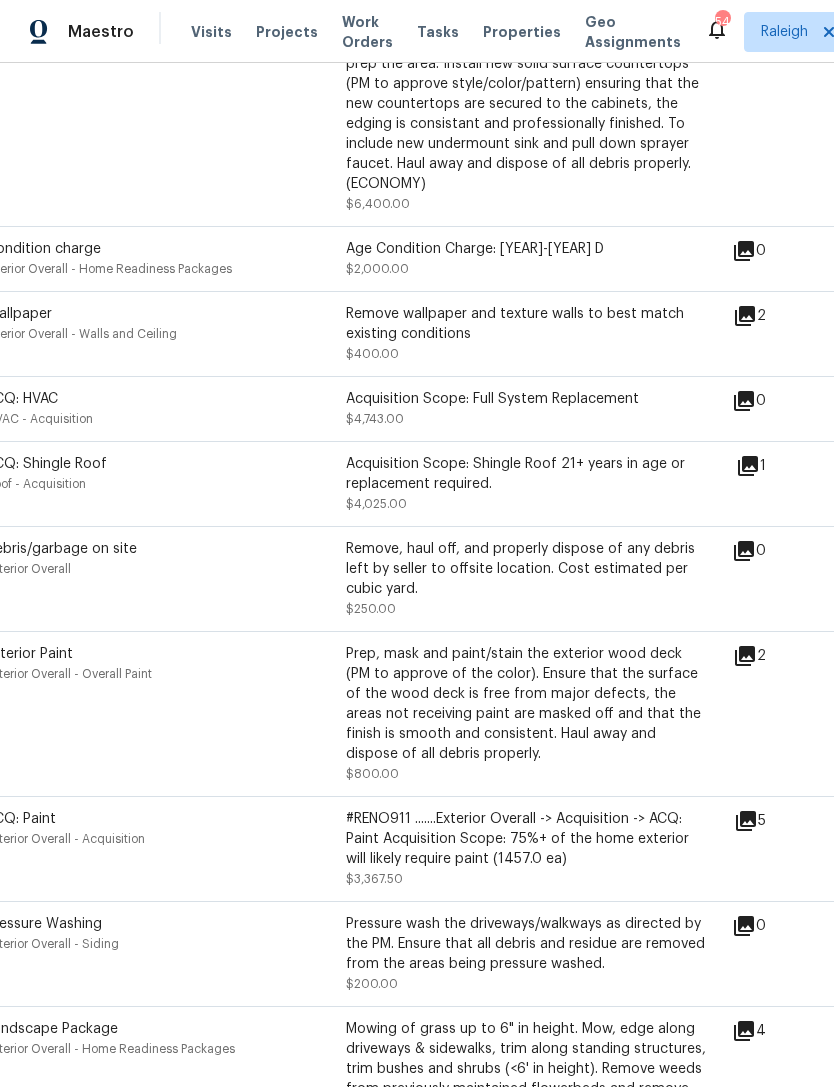 click 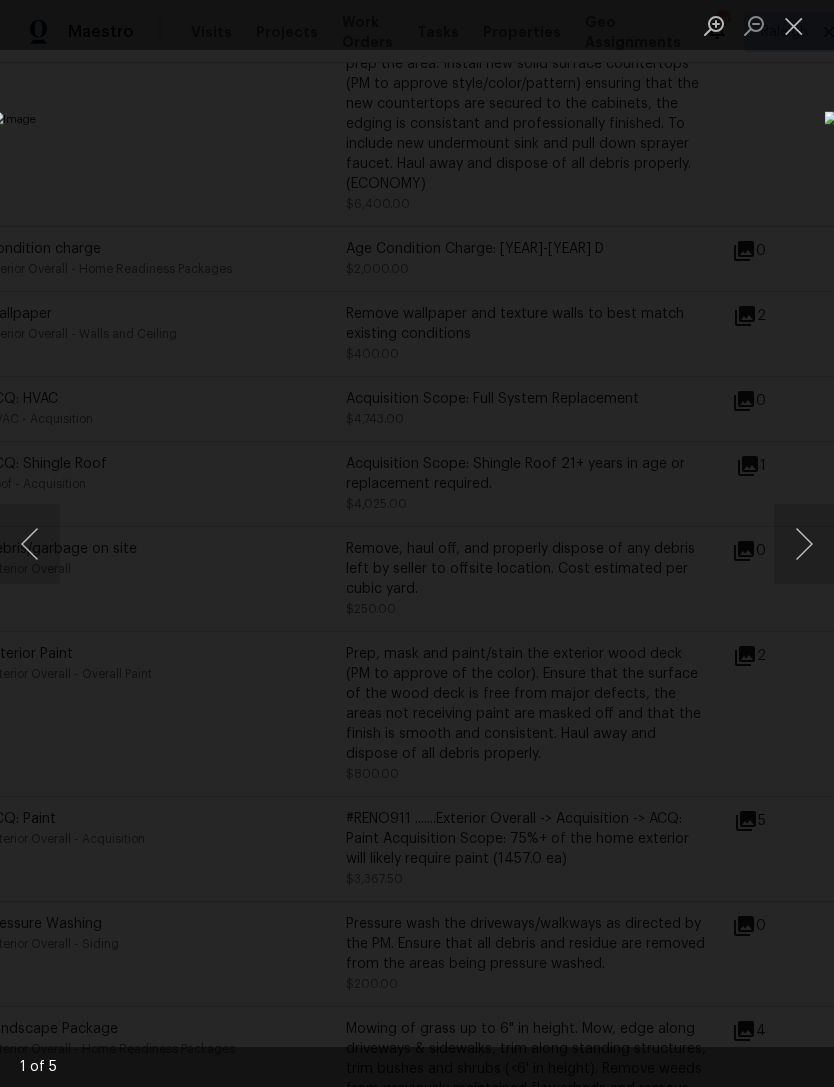 click at bounding box center (794, 25) 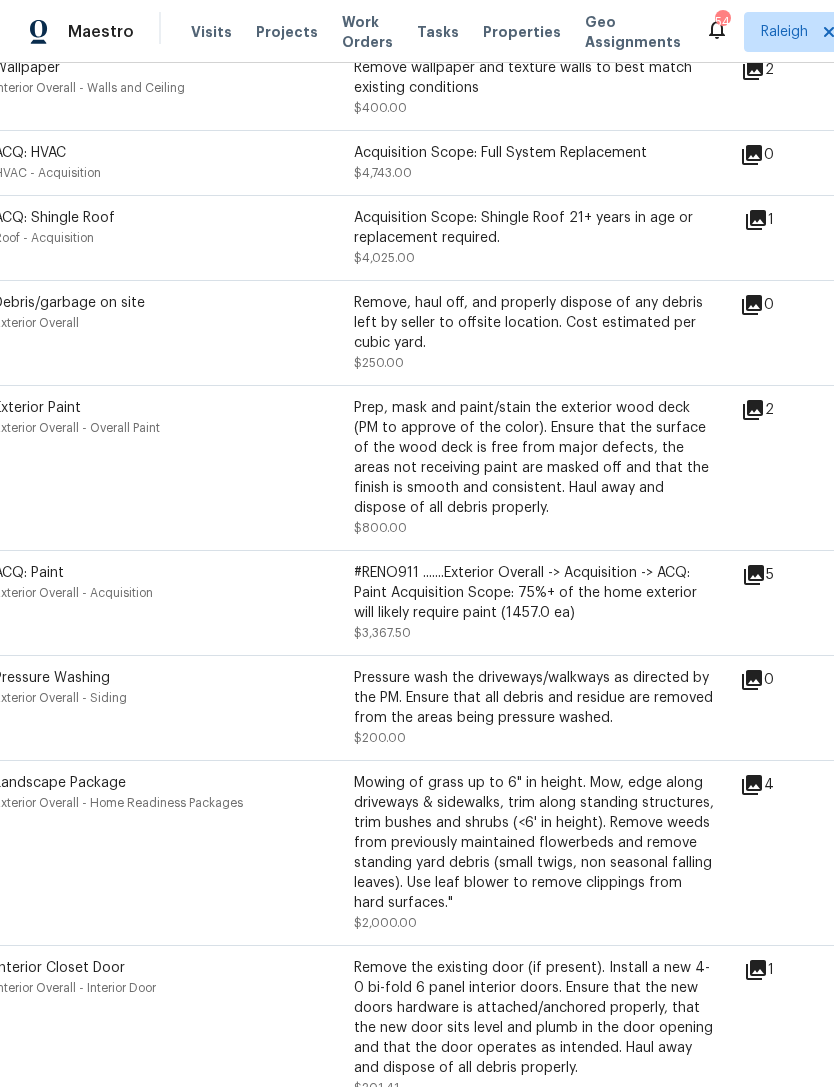 scroll, scrollTop: 1038, scrollLeft: 31, axis: both 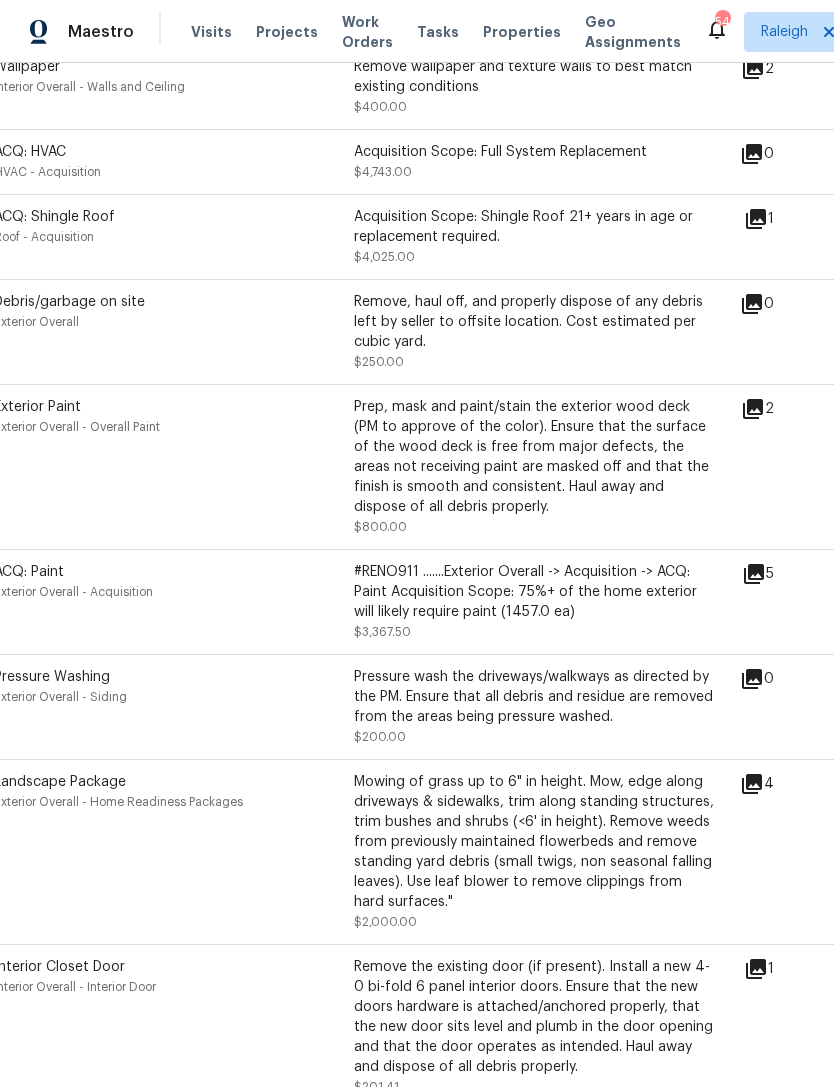 click 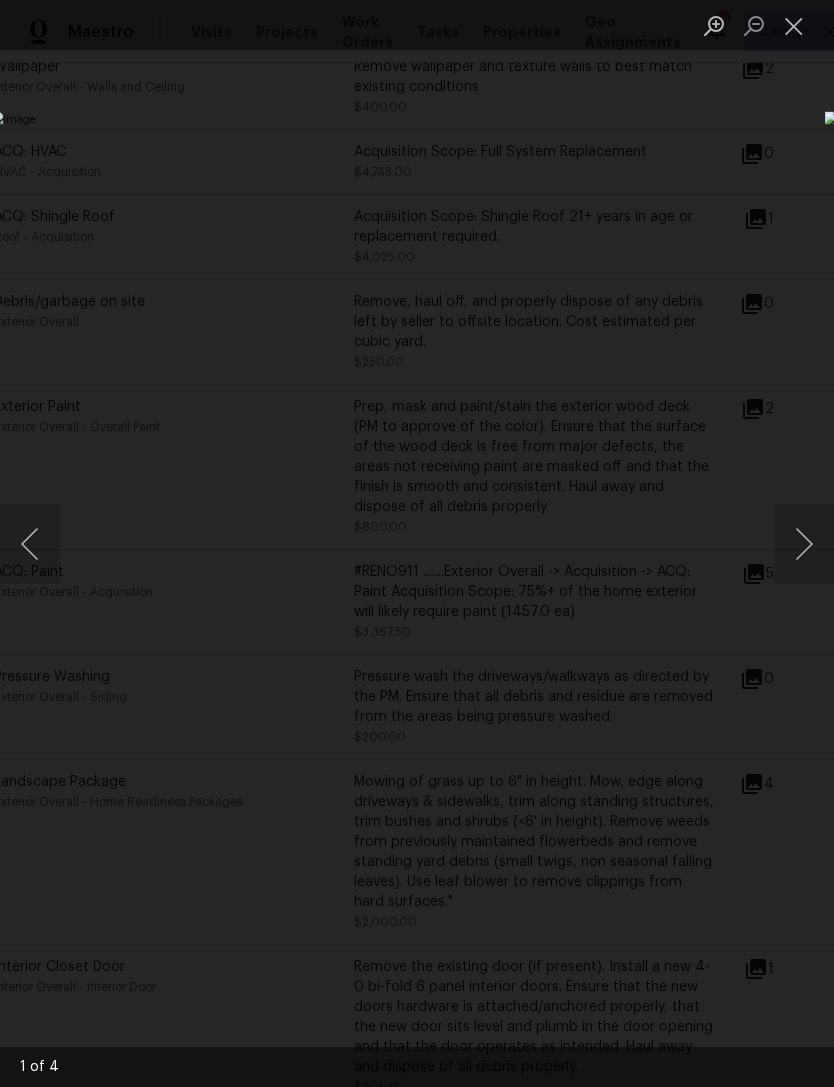 click at bounding box center (804, 544) 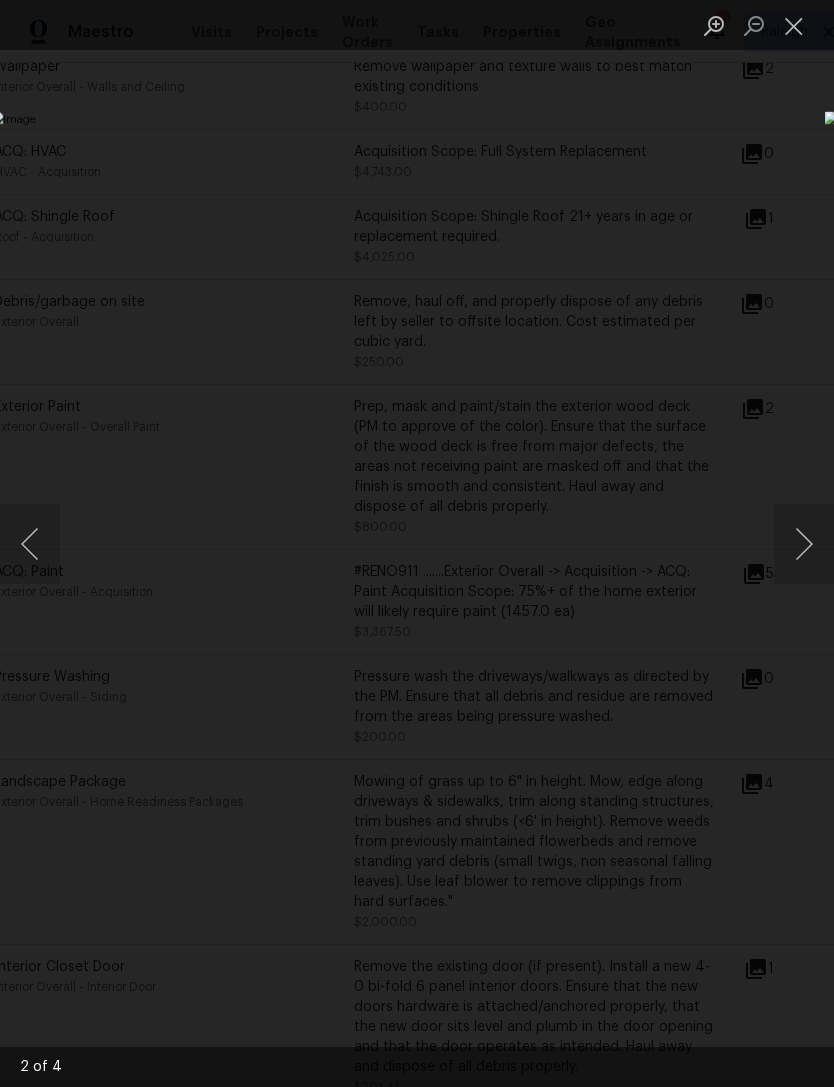 click at bounding box center [804, 544] 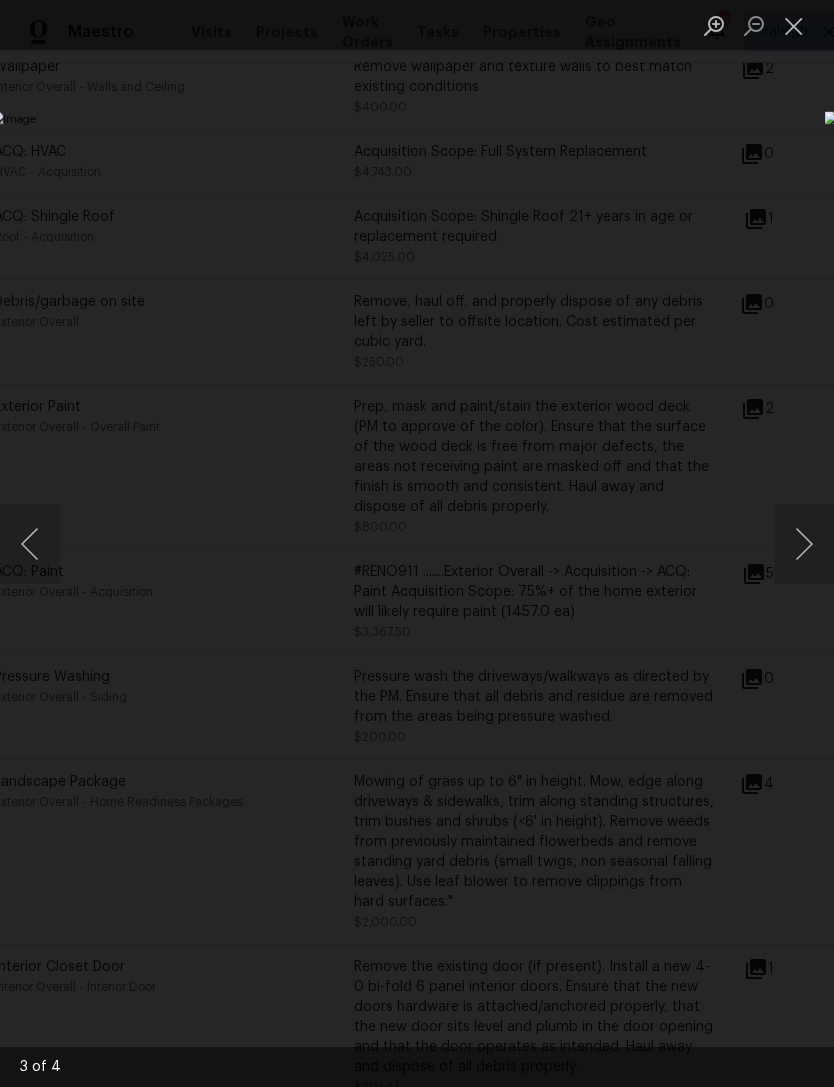 click at bounding box center [804, 544] 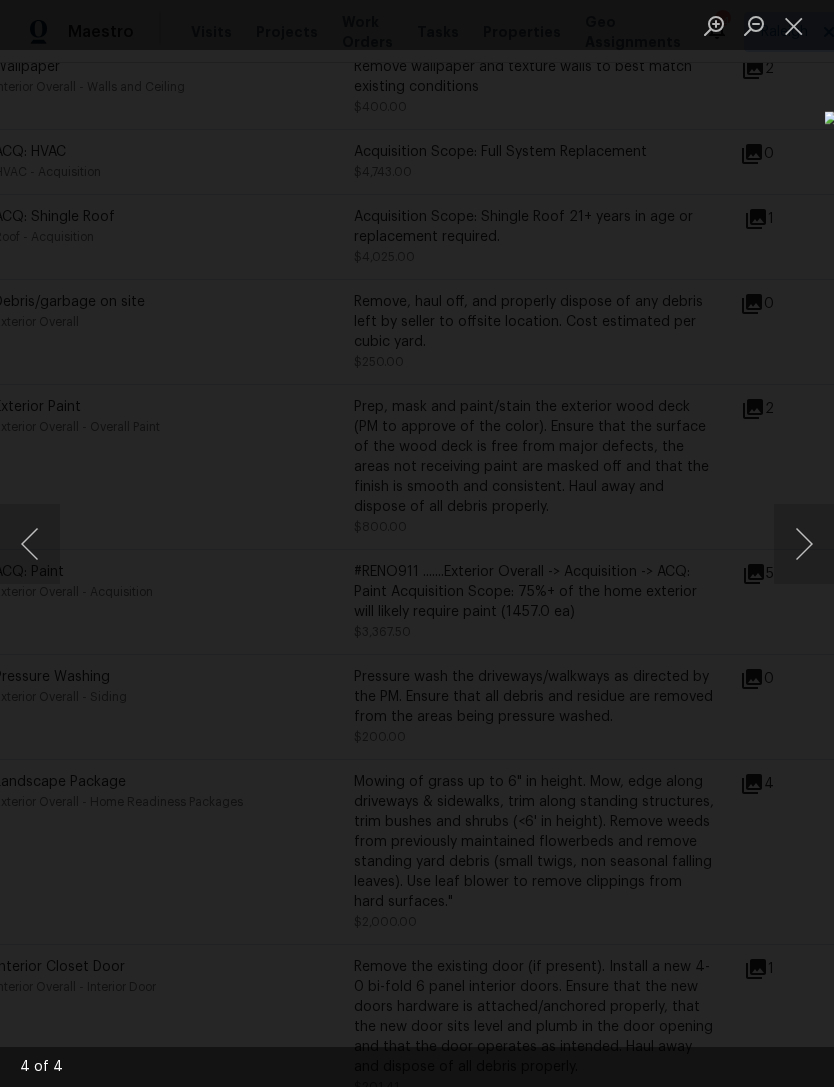 click at bounding box center [308, 544] 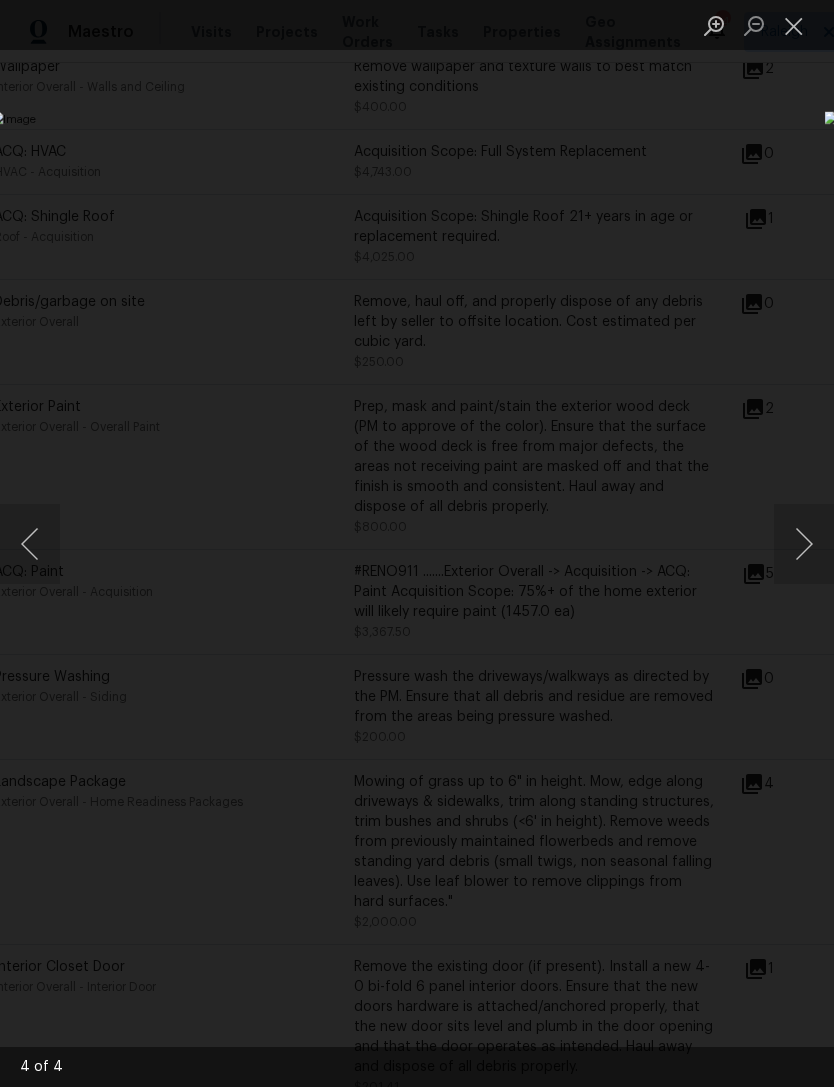 click at bounding box center (794, 25) 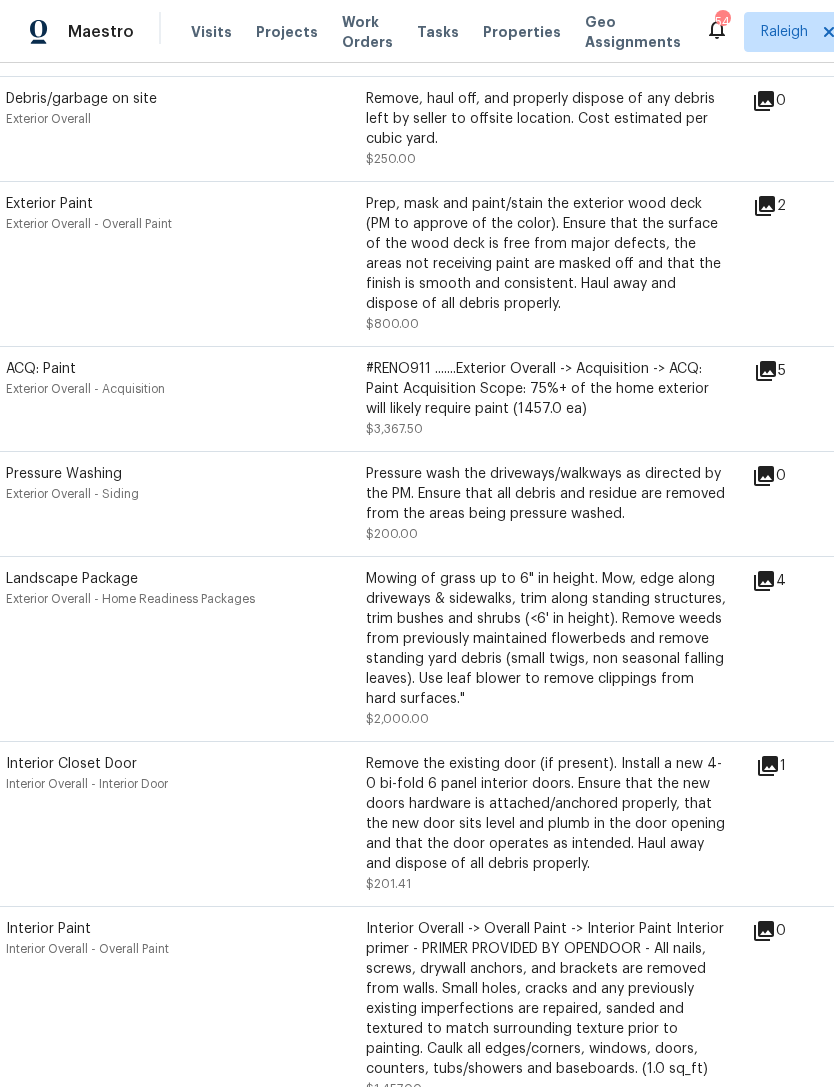 scroll, scrollTop: 1251, scrollLeft: 18, axis: both 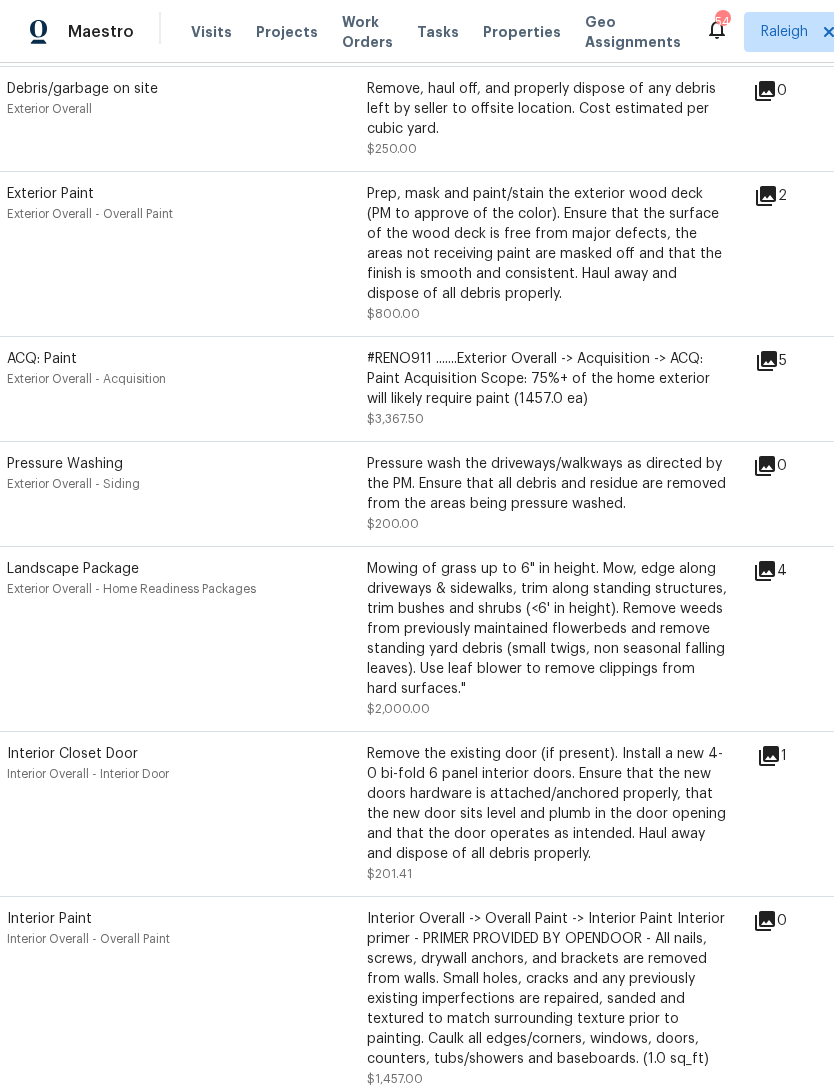 click 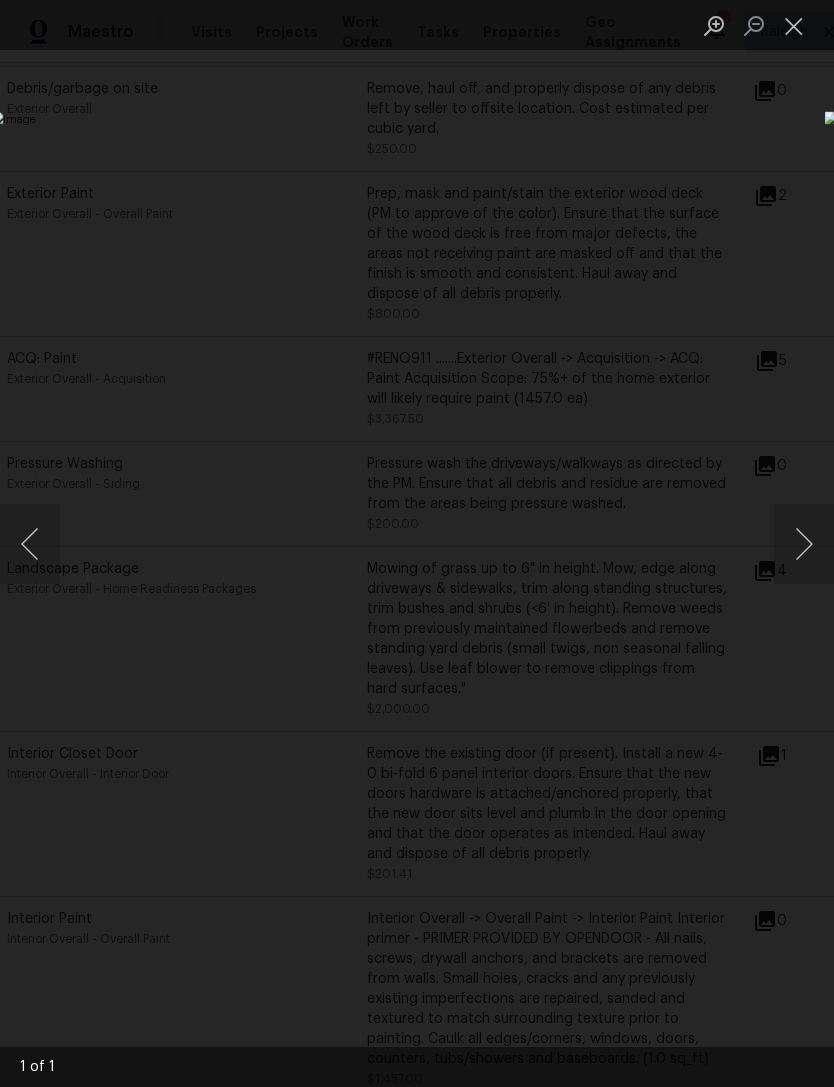 click at bounding box center [794, 25] 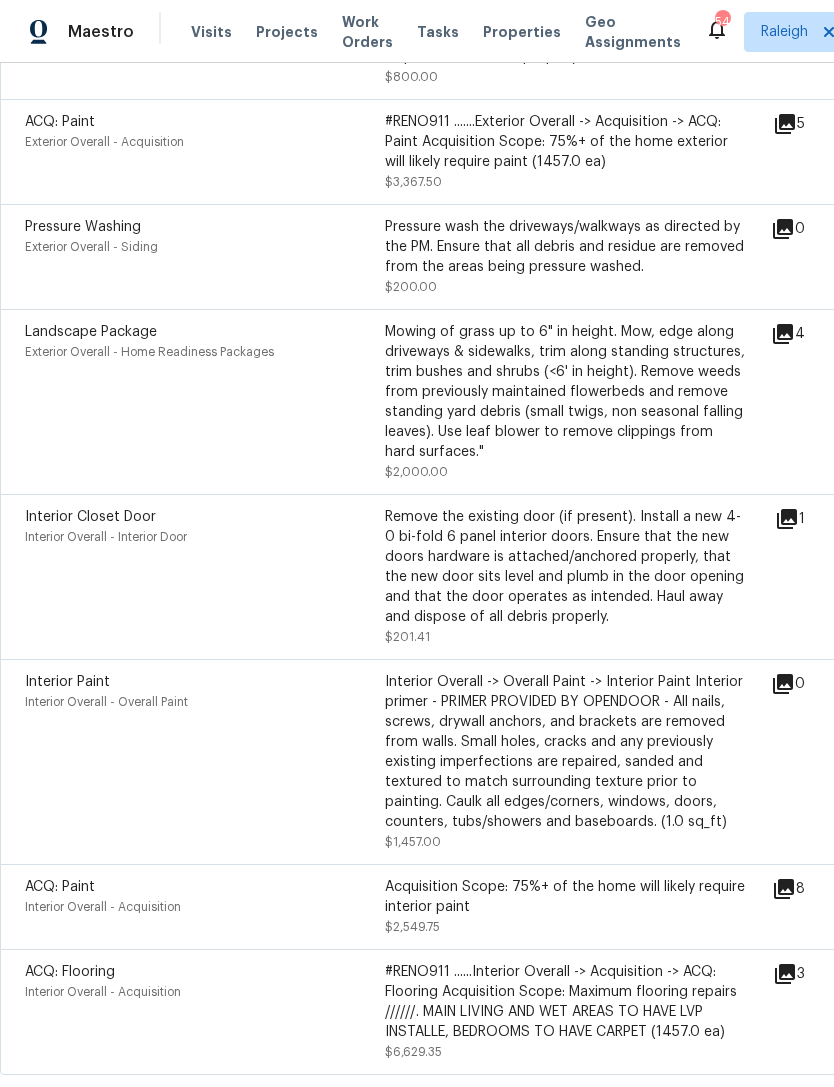 scroll, scrollTop: 1487, scrollLeft: 0, axis: vertical 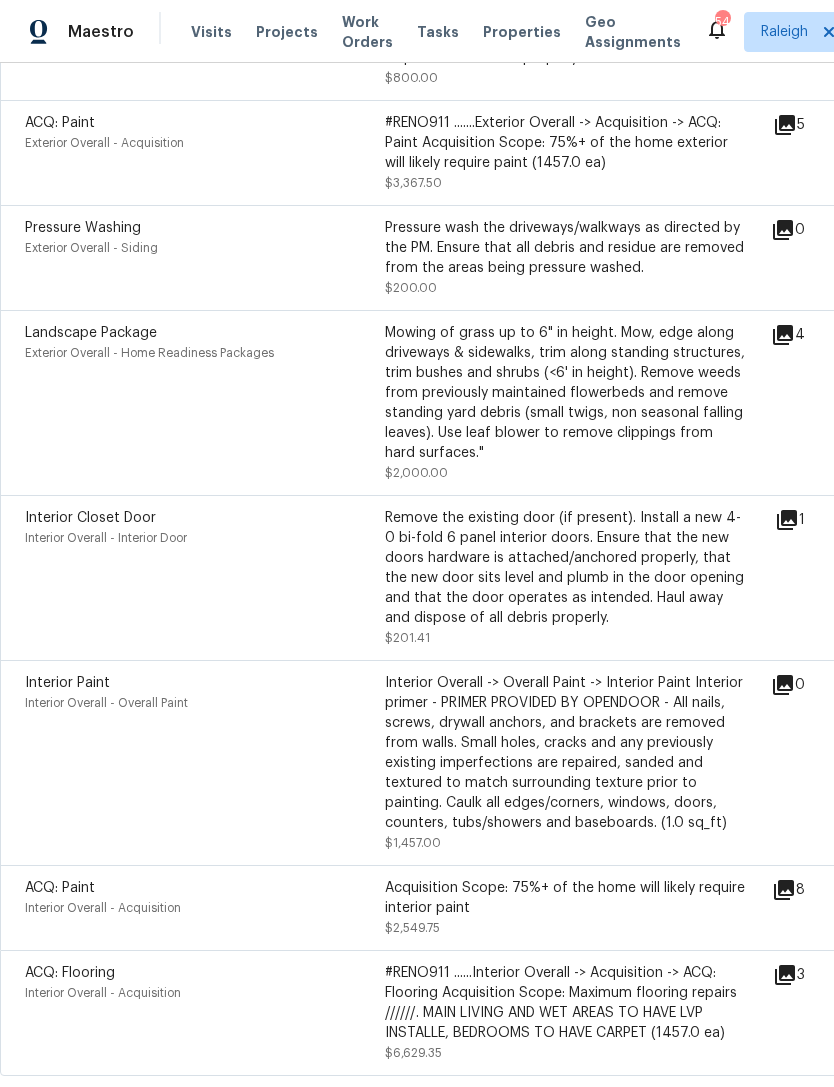 click 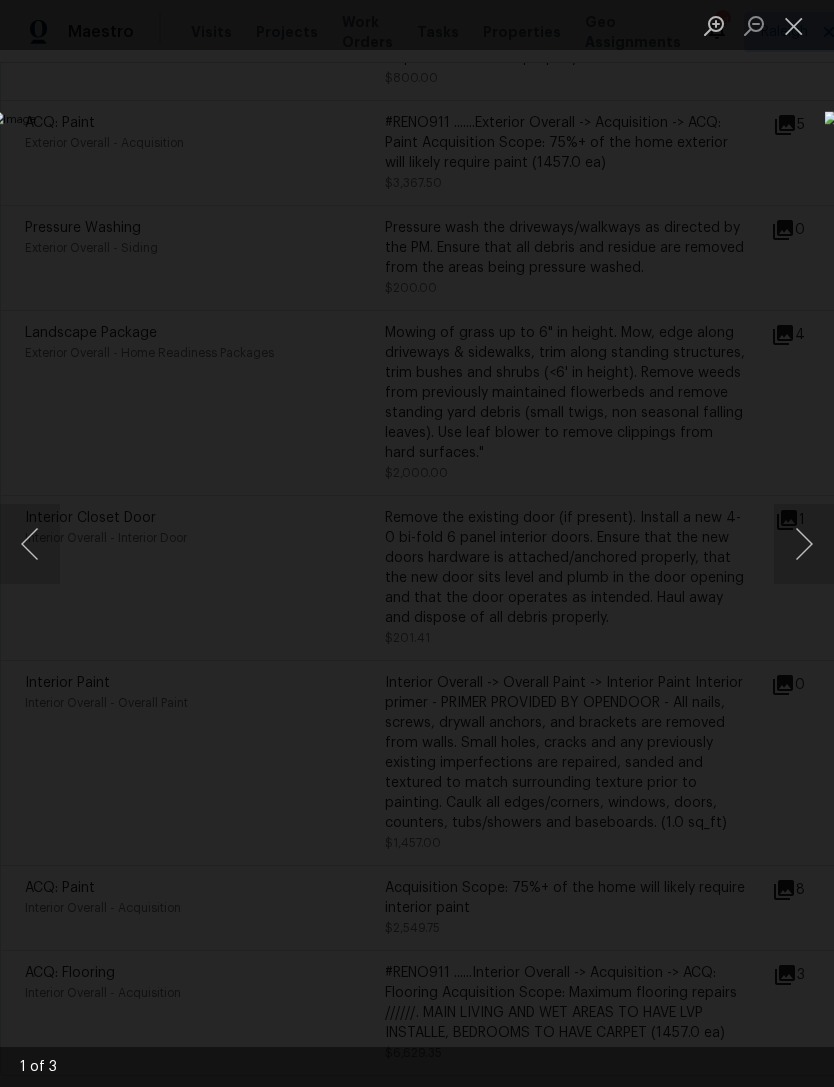 click at bounding box center [794, 25] 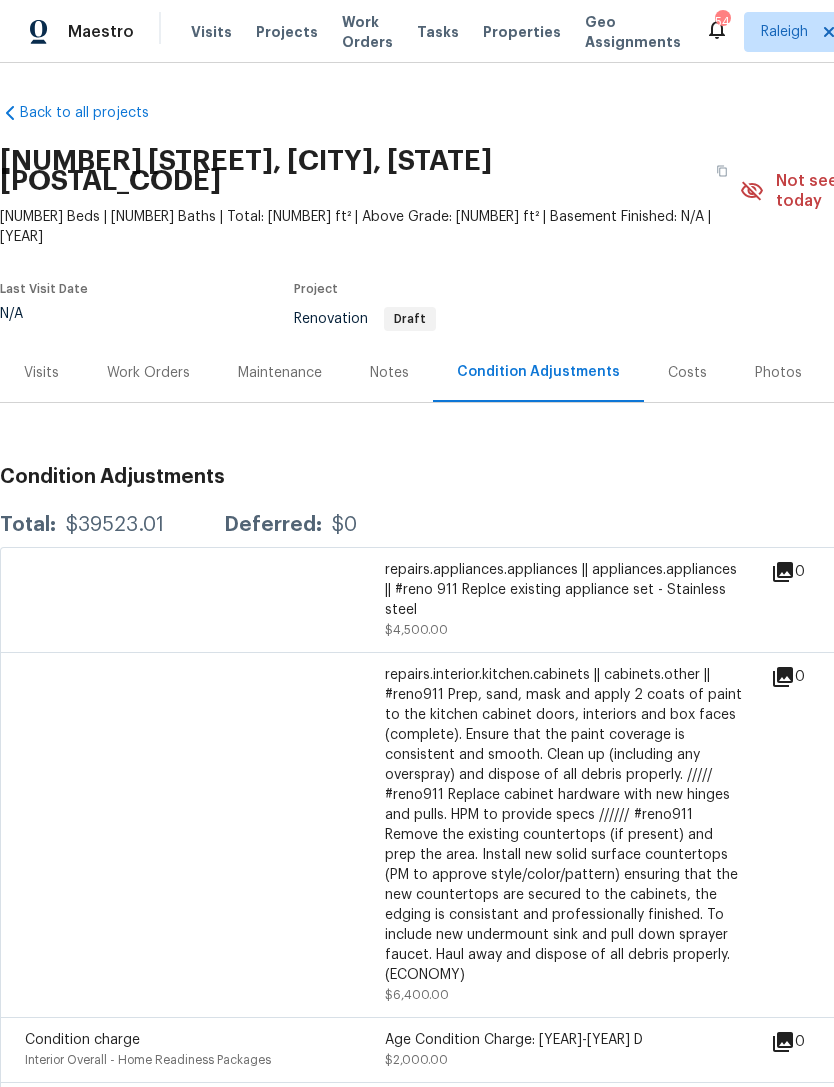 scroll, scrollTop: 0, scrollLeft: 0, axis: both 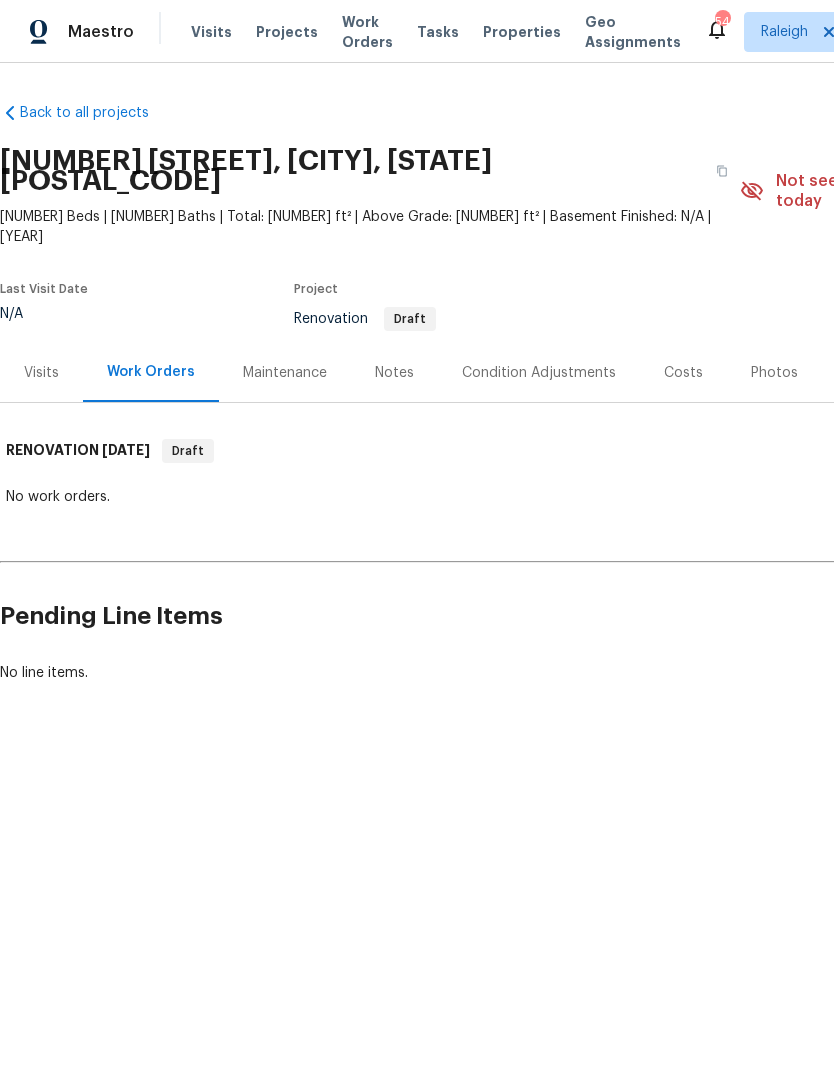 click on "Visits" at bounding box center [41, 373] 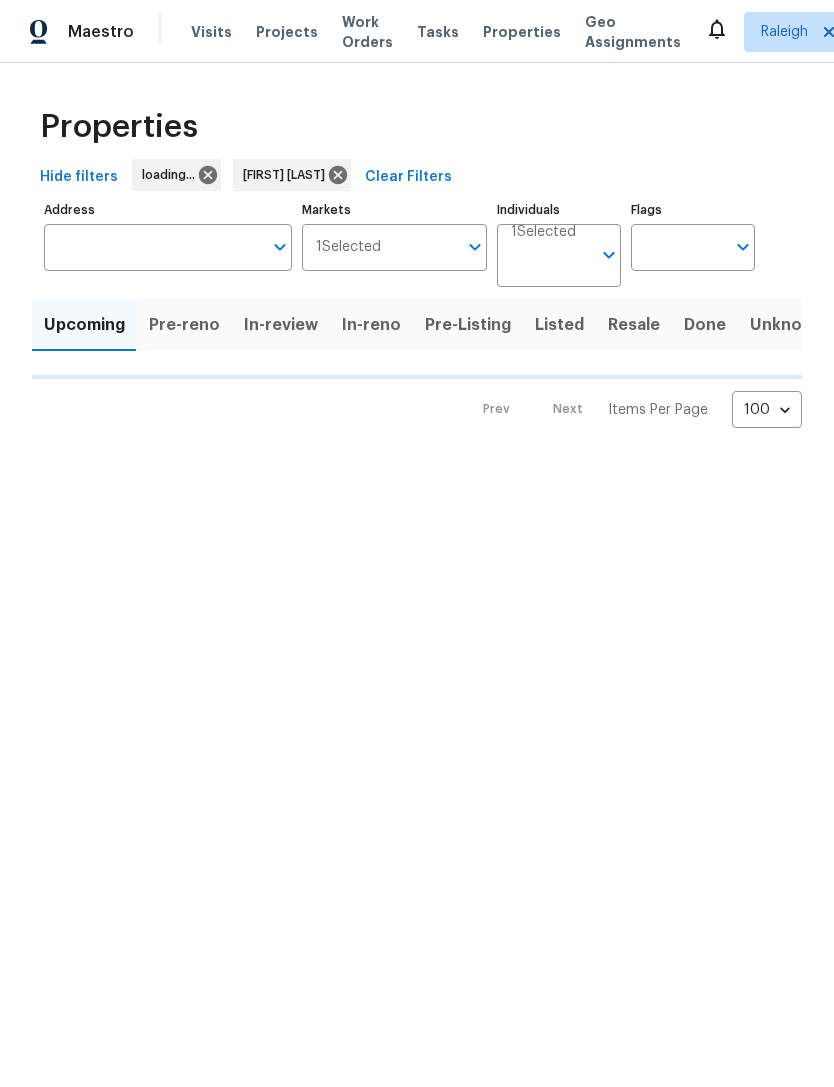 scroll, scrollTop: 0, scrollLeft: 0, axis: both 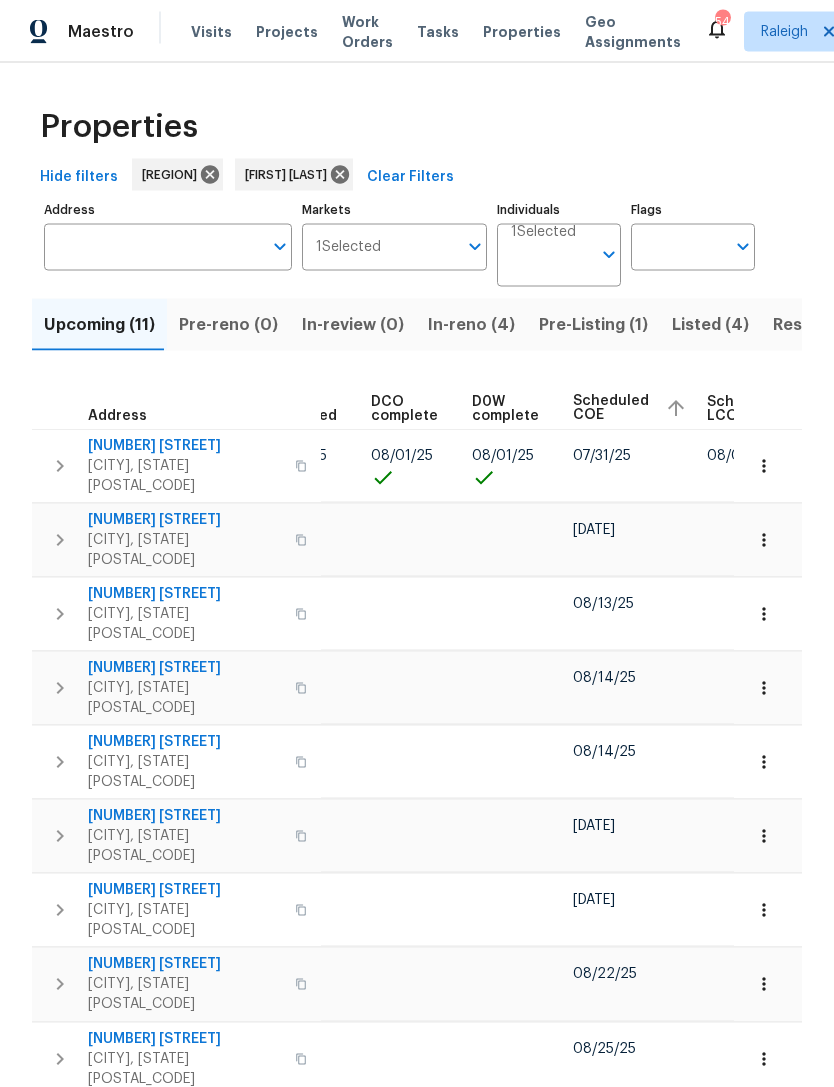 click on "Pre-Listing (1)" at bounding box center [593, 325] 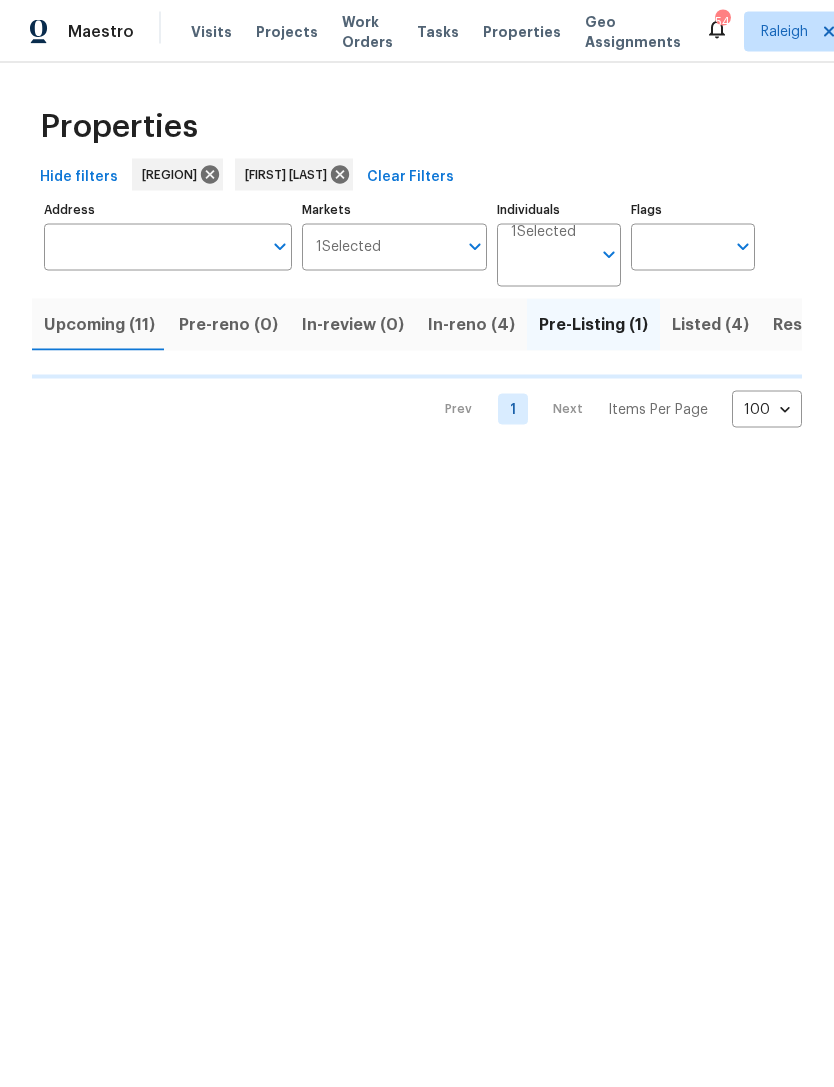 scroll, scrollTop: 0, scrollLeft: 0, axis: both 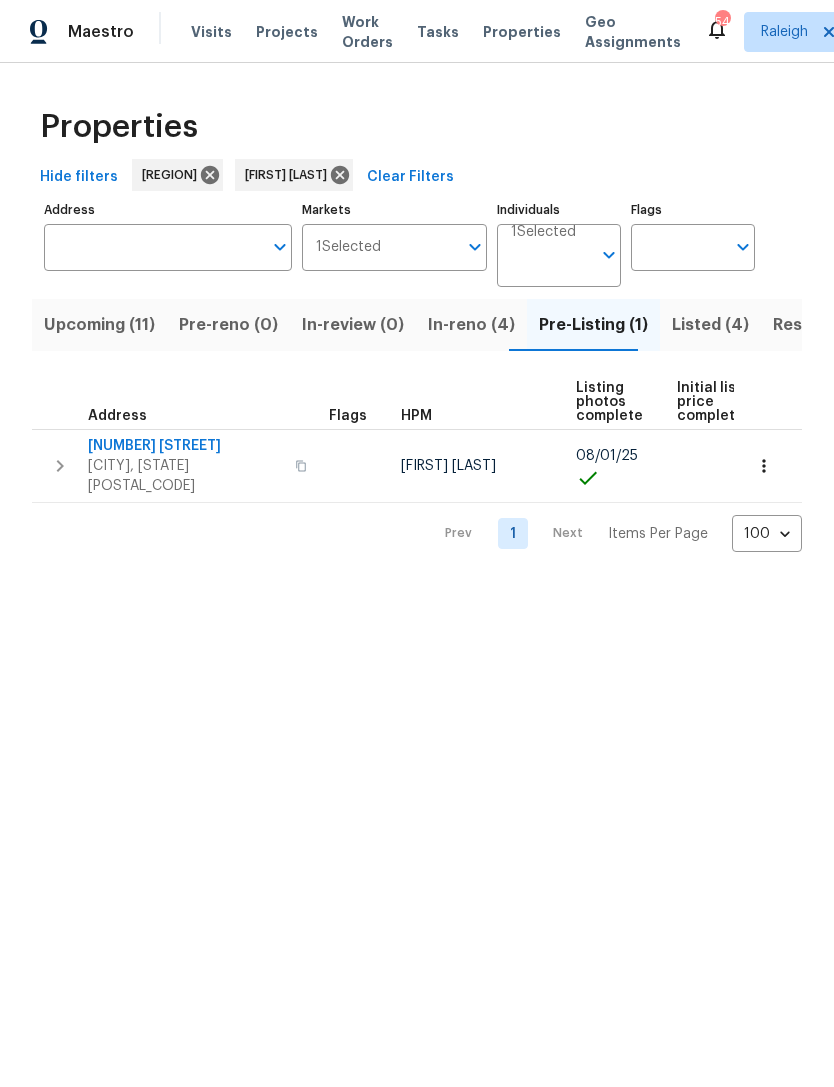 click on "In-reno (4)" at bounding box center [471, 325] 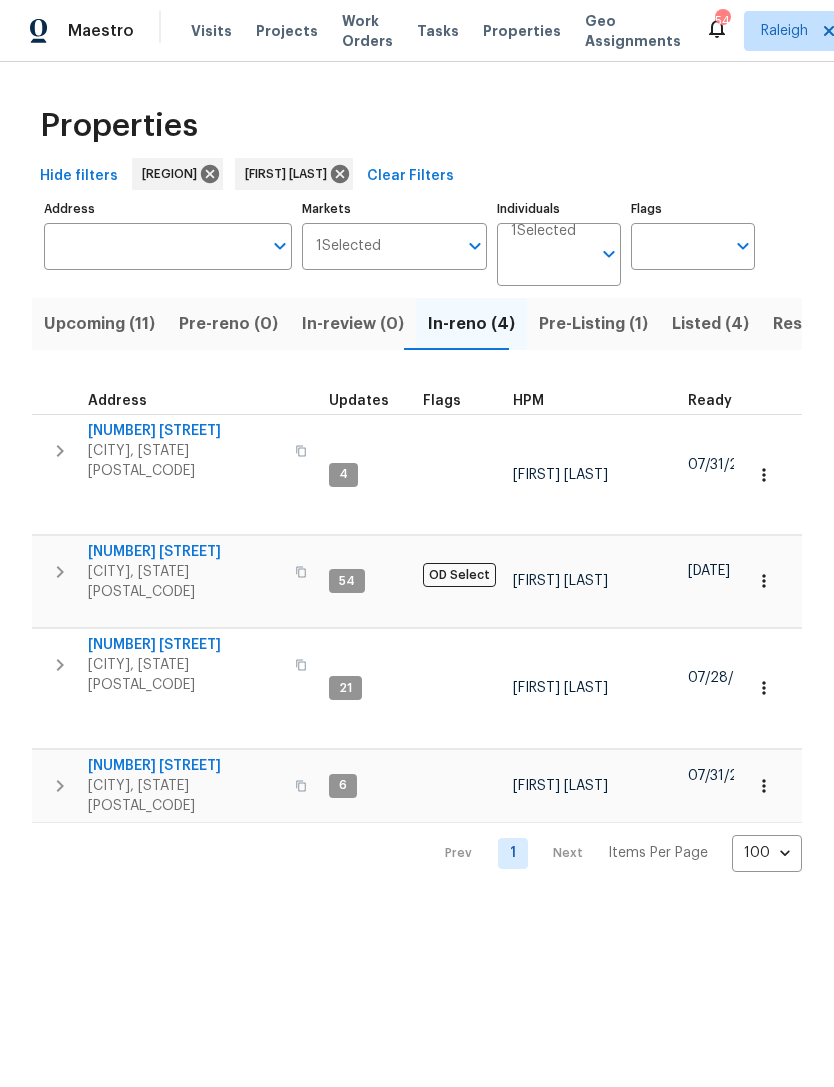 click on "Listed (4)" at bounding box center (710, 325) 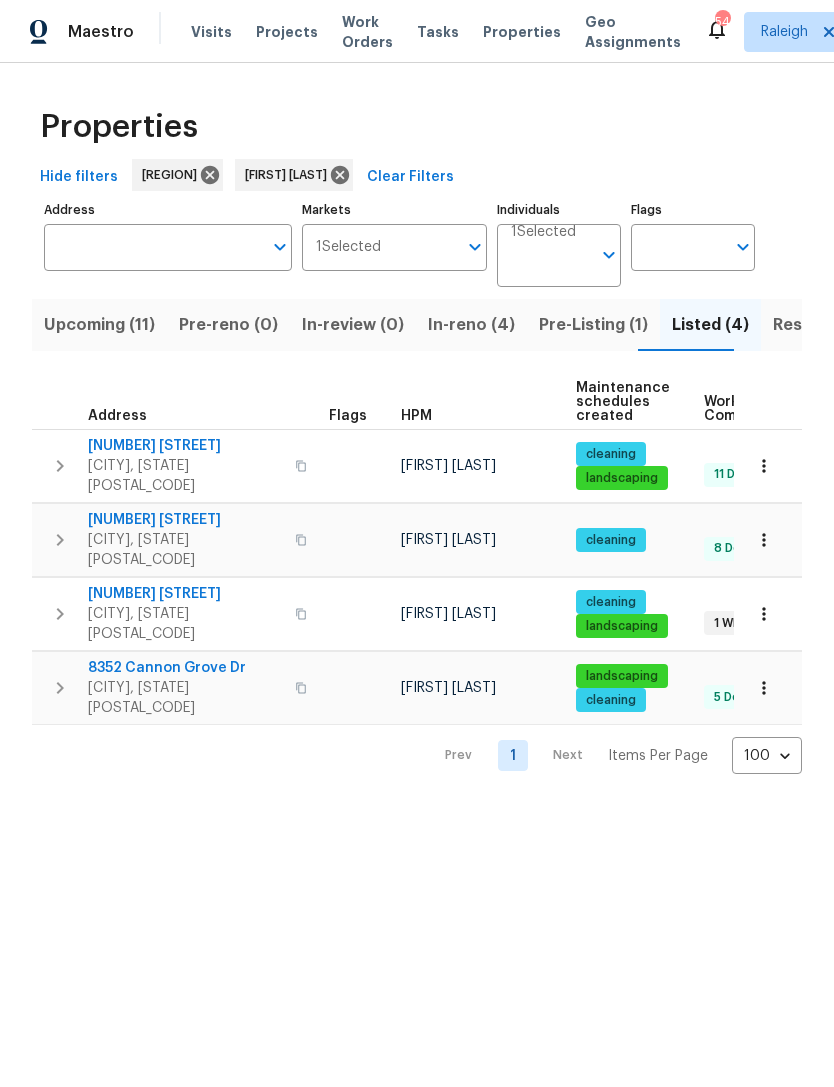 click on "Resale (3)" at bounding box center (812, 325) 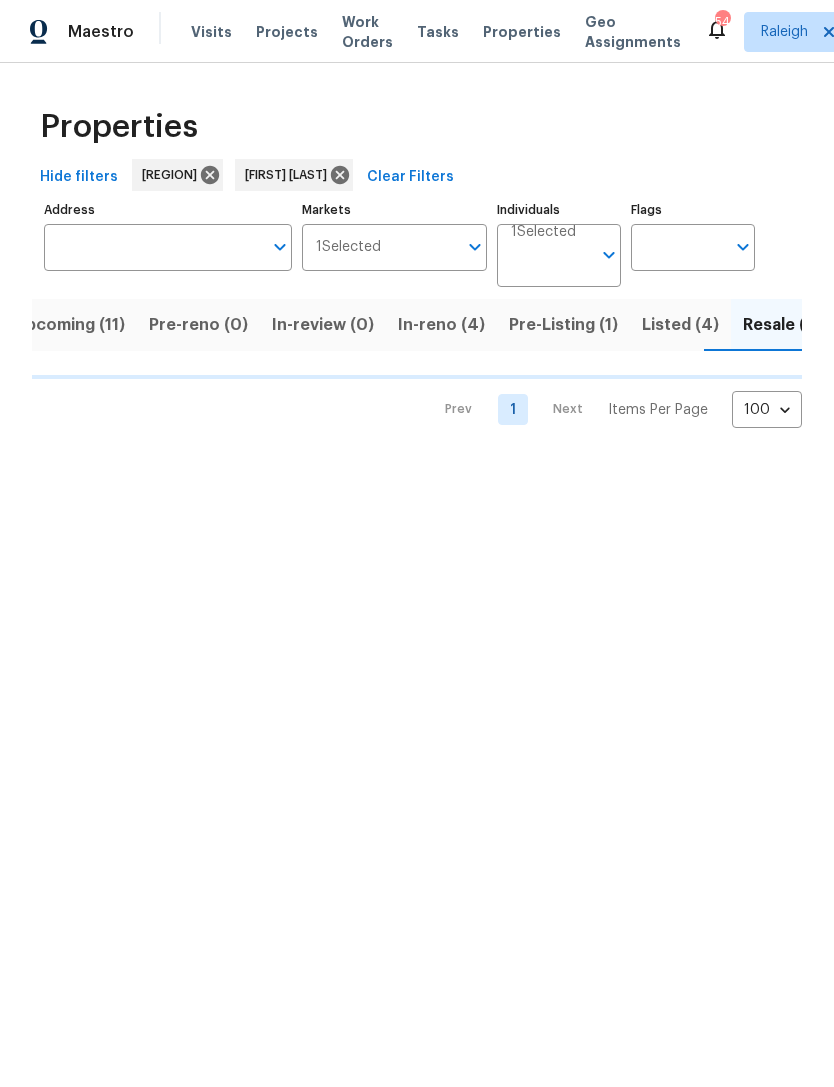 scroll, scrollTop: 0, scrollLeft: 31, axis: horizontal 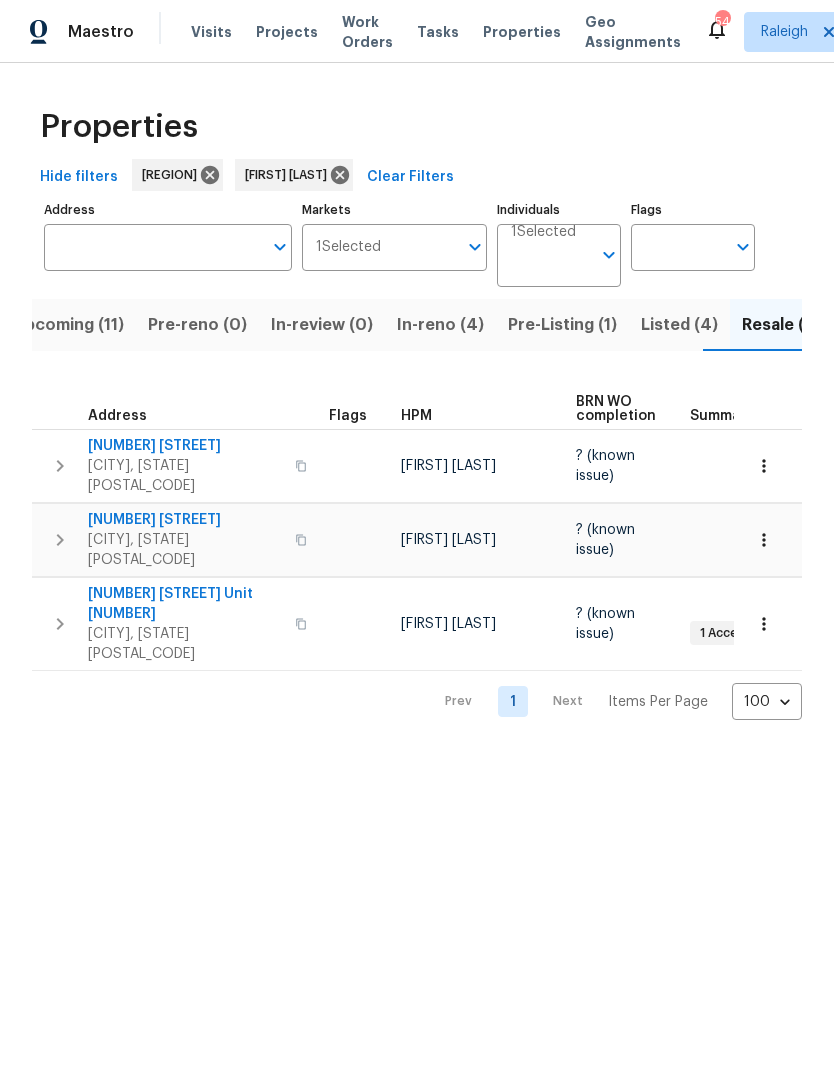 click on "Listed (4)" at bounding box center (679, 325) 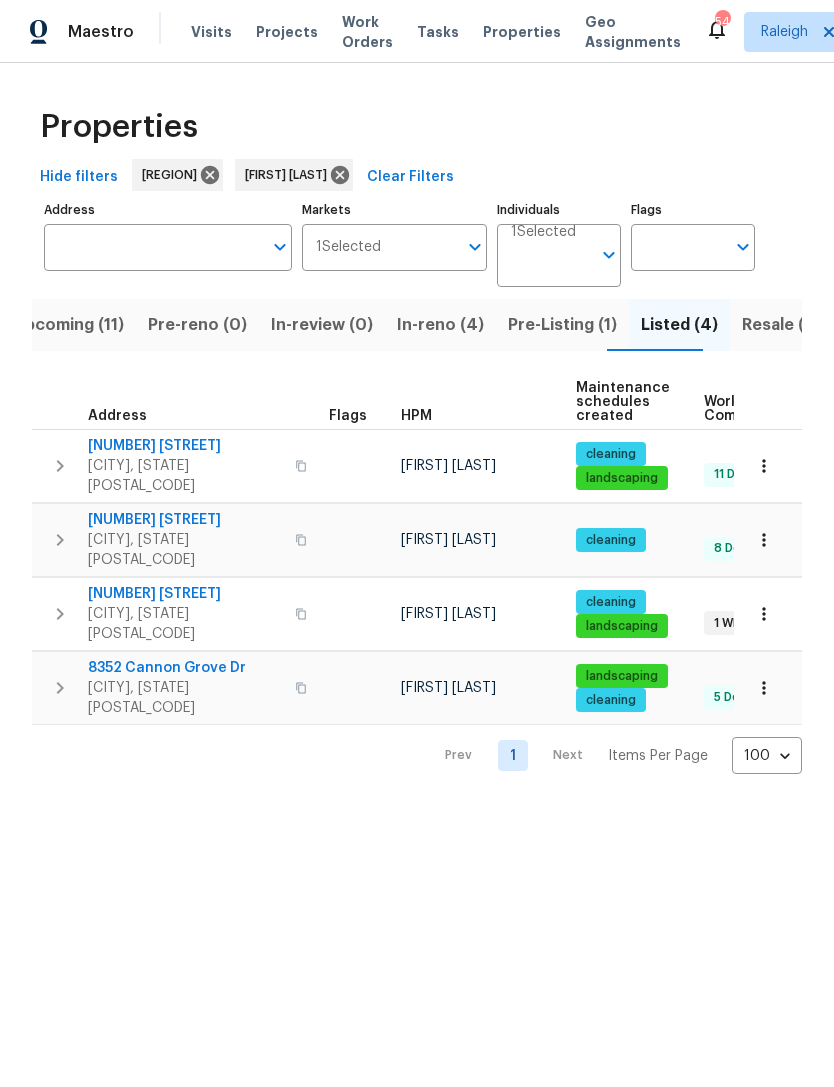 scroll, scrollTop: 0, scrollLeft: 0, axis: both 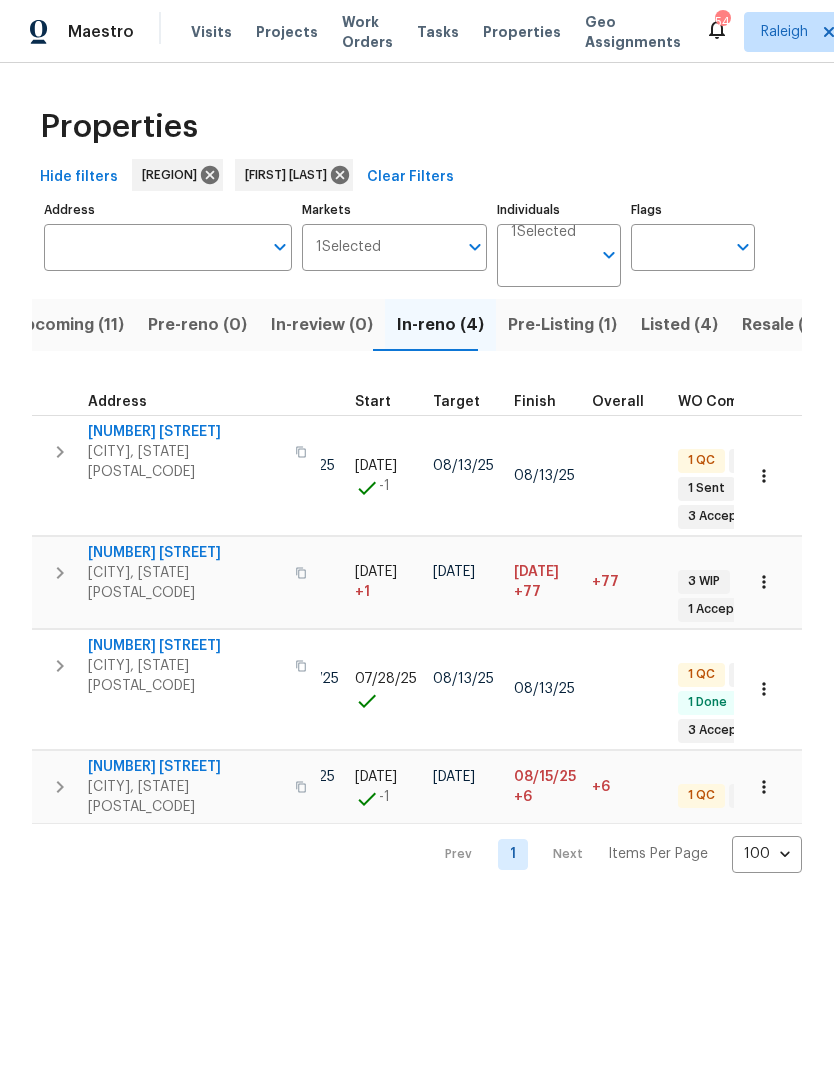 click on "Upcoming (11)" at bounding box center [68, 325] 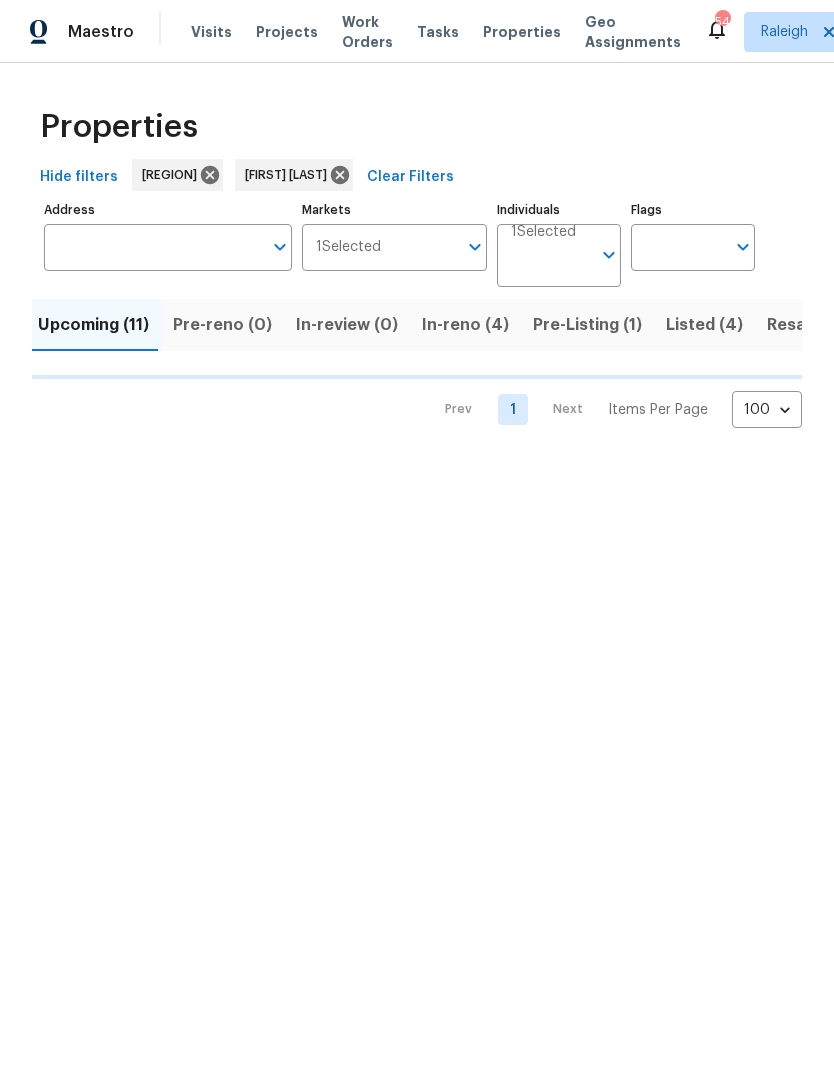 scroll, scrollTop: 0, scrollLeft: 0, axis: both 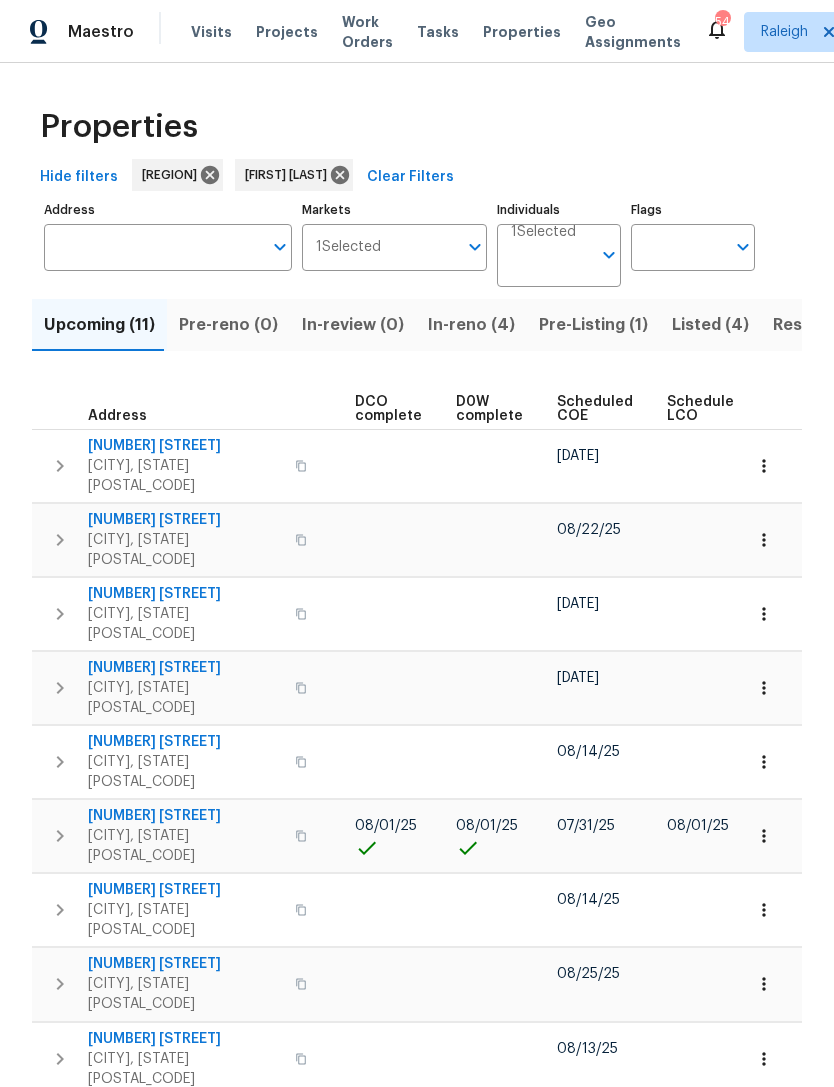 click on "Scheduled COE" at bounding box center [595, 409] 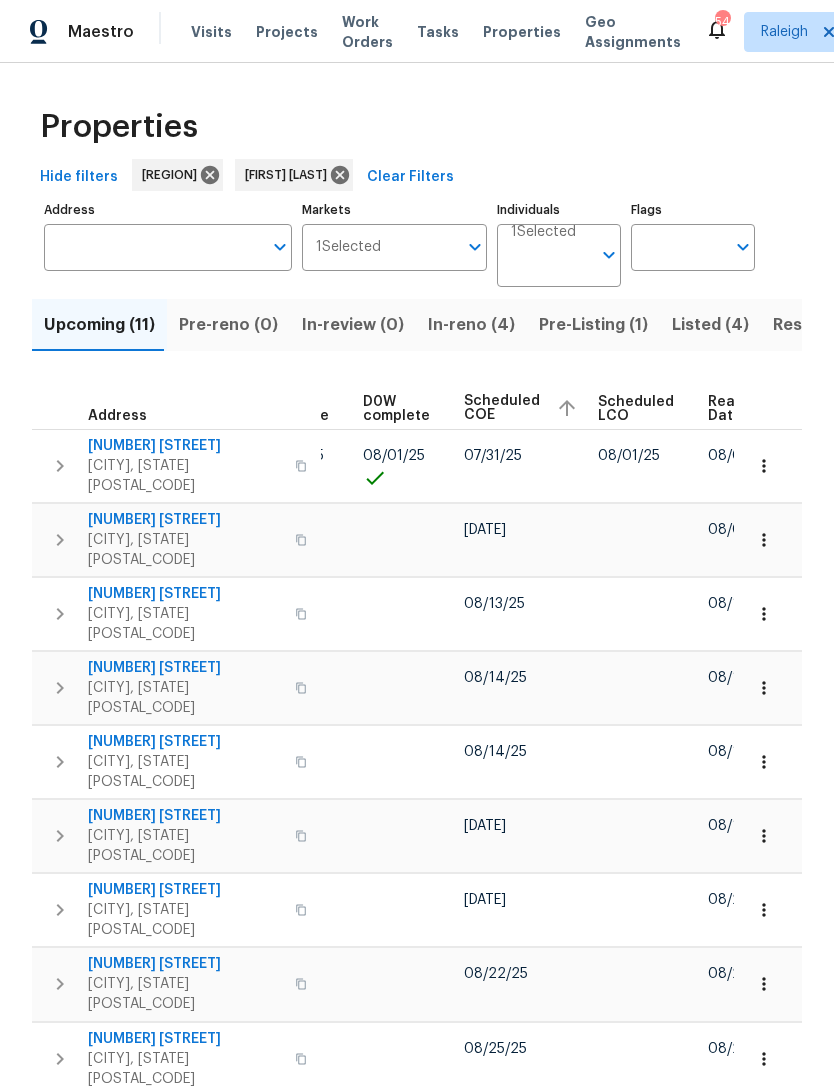 scroll, scrollTop: 0, scrollLeft: 514, axis: horizontal 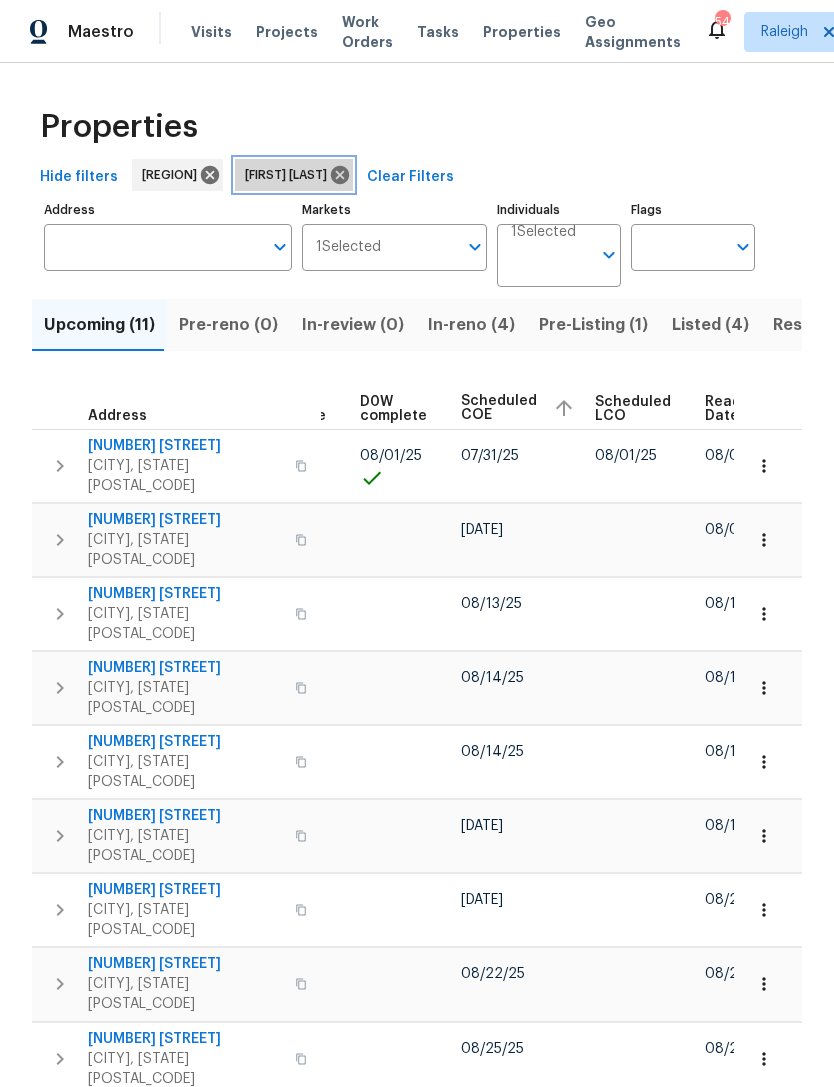 click 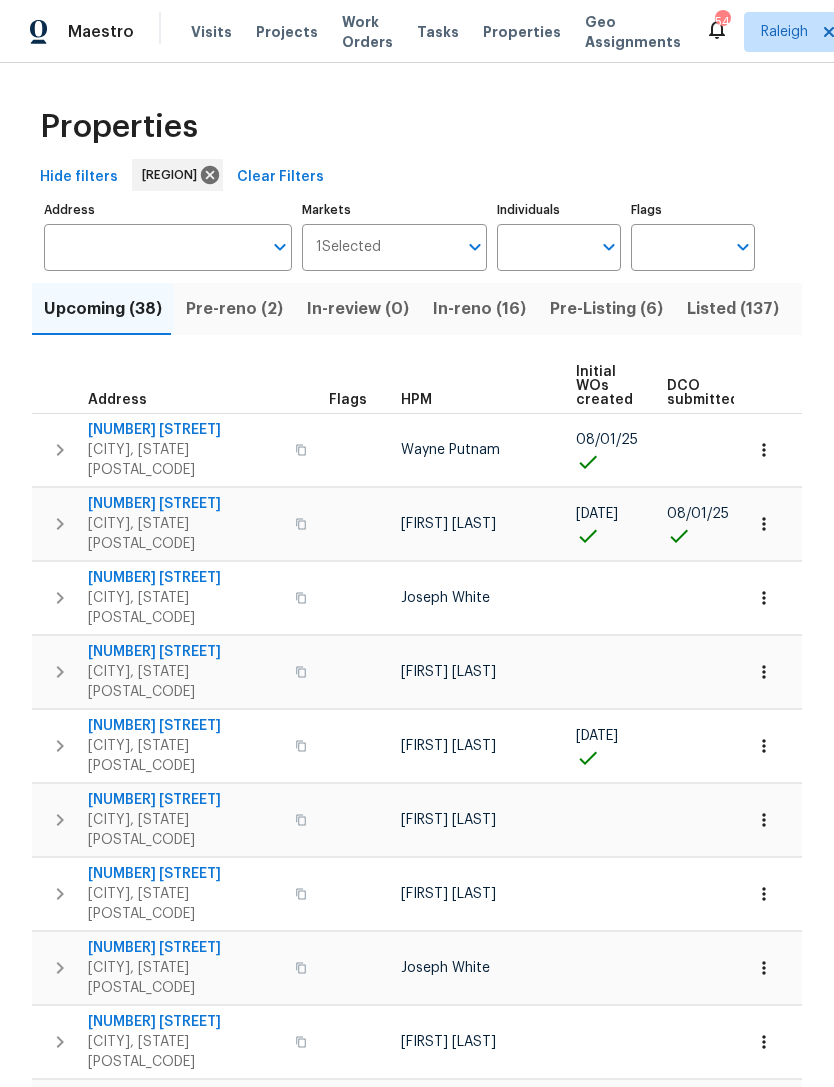 click on "Pre-reno (2)" at bounding box center (234, 309) 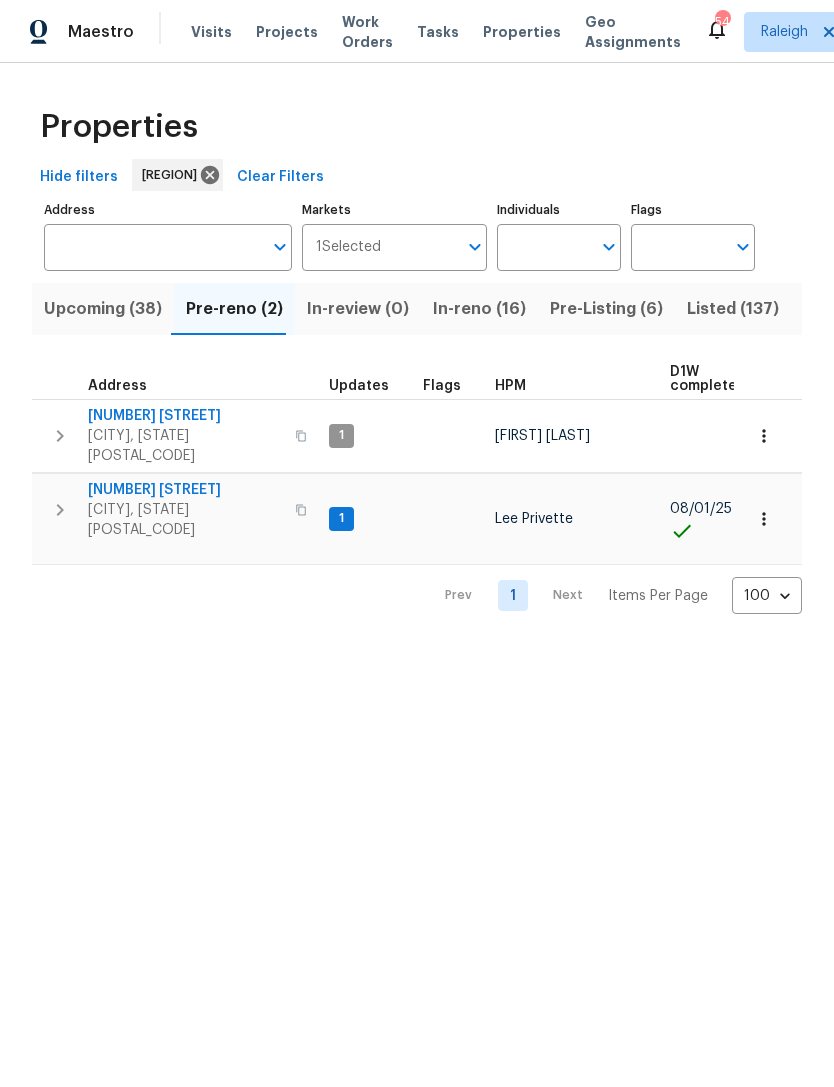 scroll, scrollTop: 0, scrollLeft: 0, axis: both 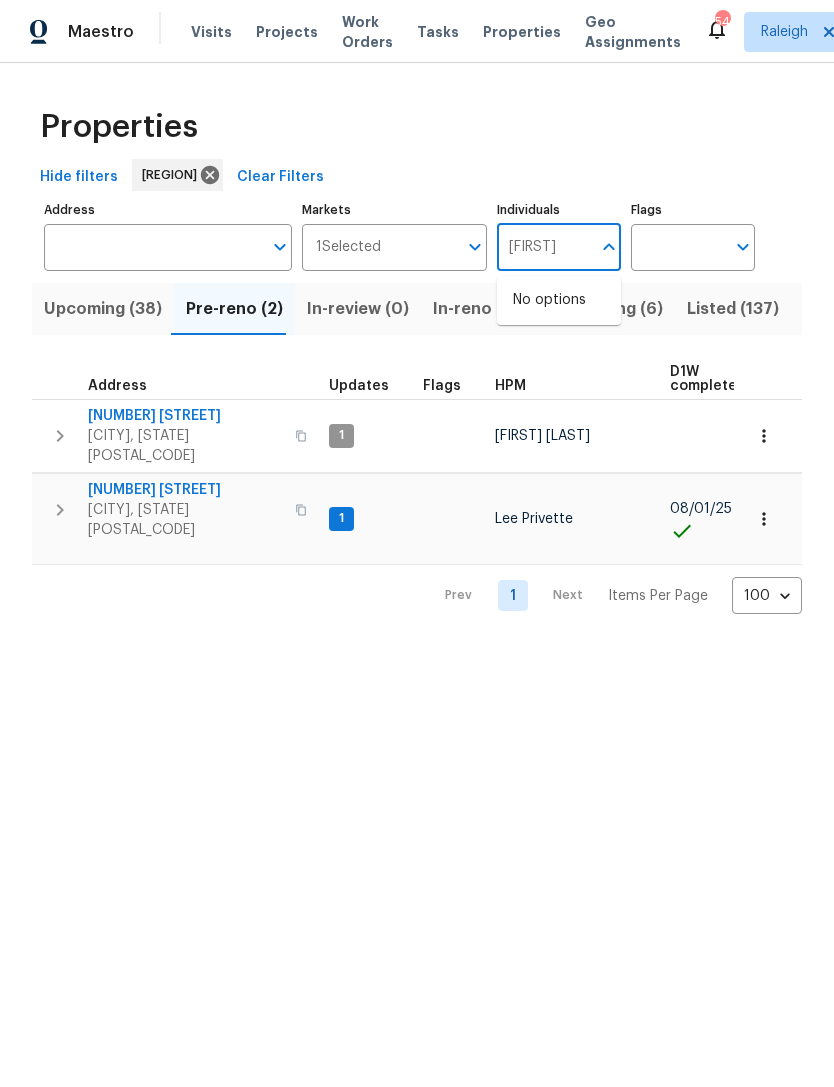 type on "[FIRST]" 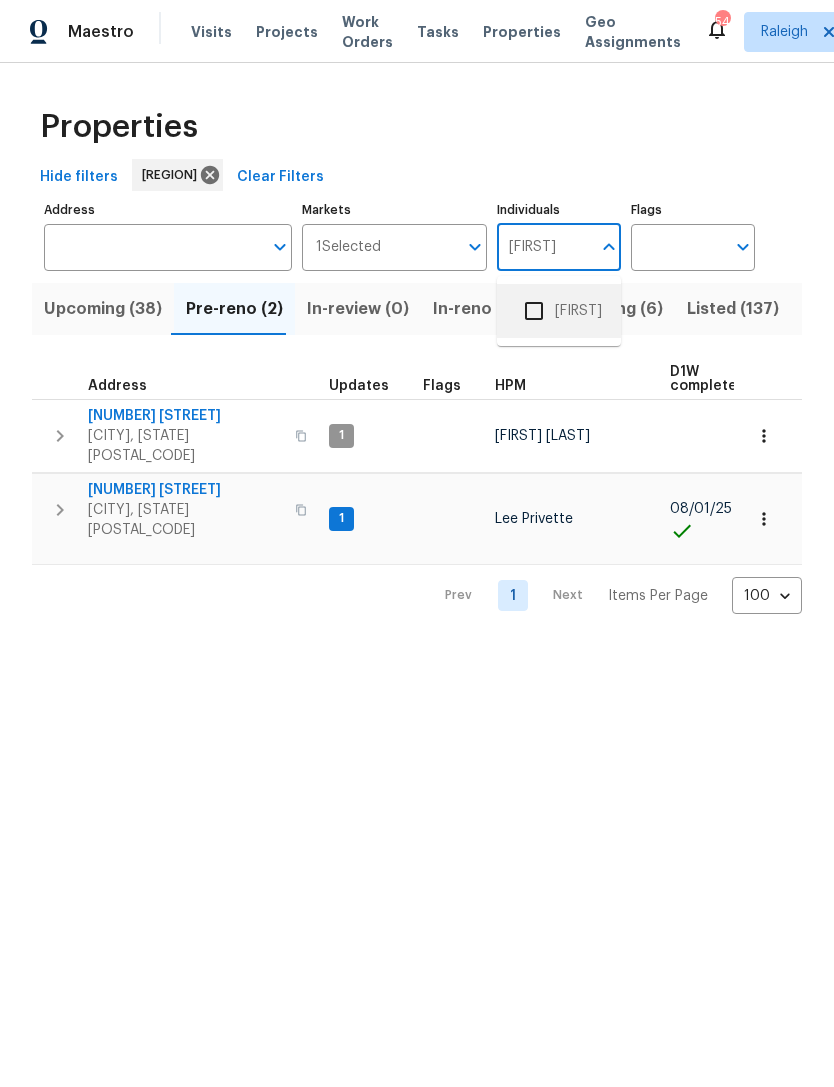 click on "[FIRST] [LAST]" at bounding box center [559, 311] 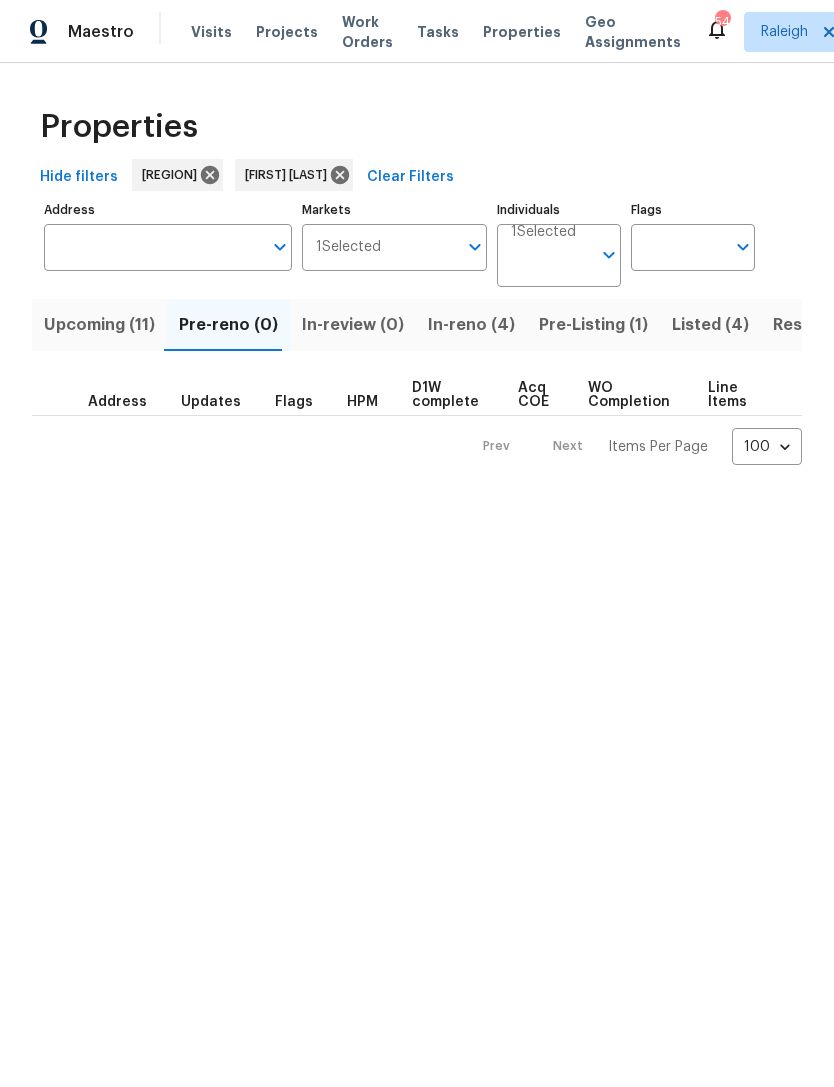 click on "Upcoming (11)" at bounding box center [99, 325] 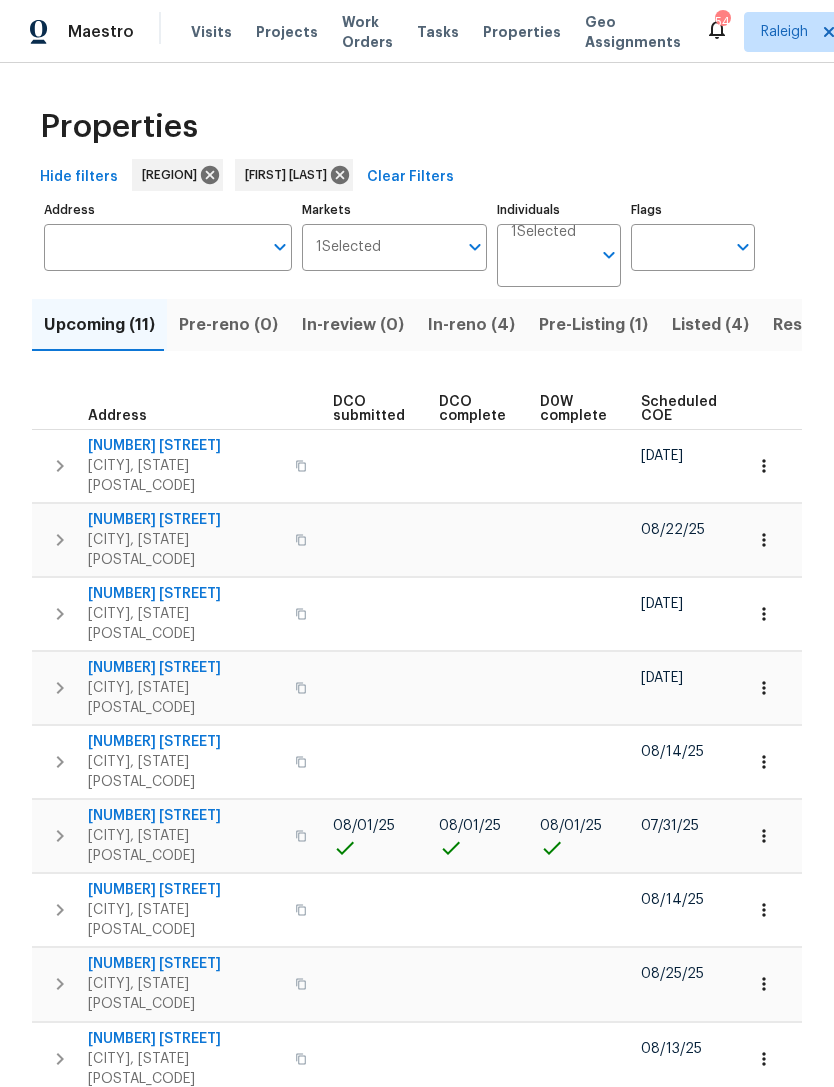 scroll, scrollTop: 0, scrollLeft: 344, axis: horizontal 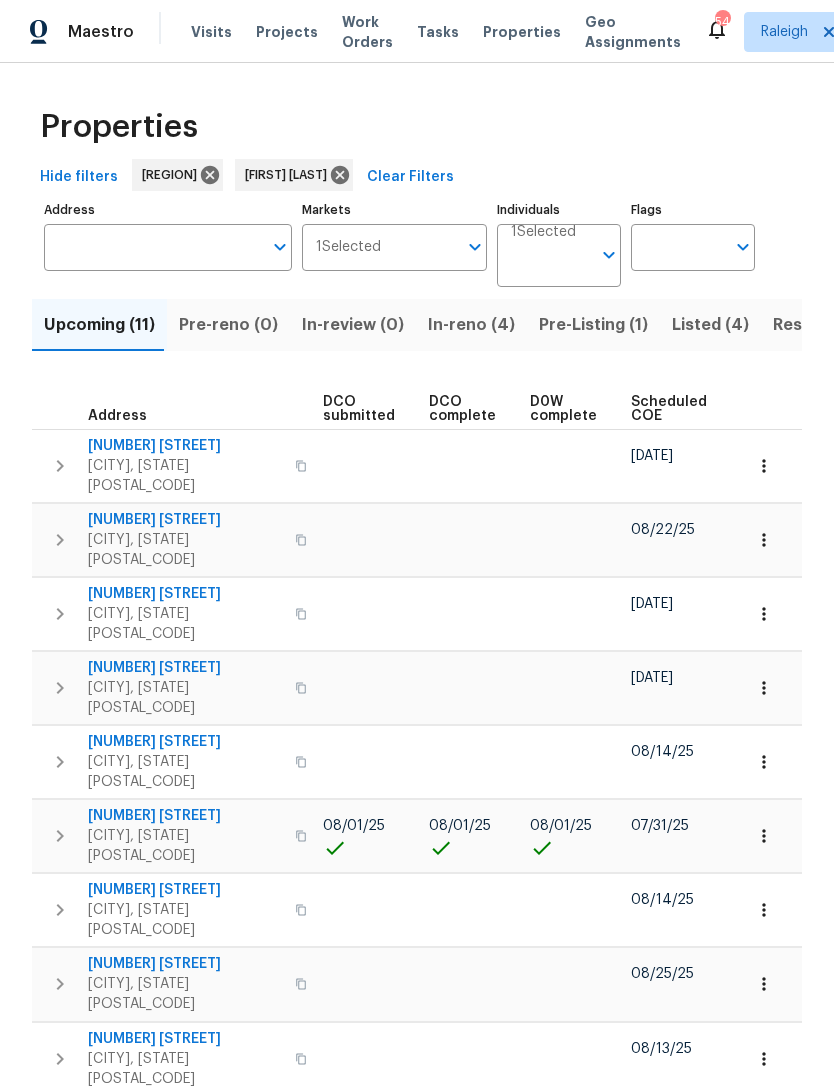 click on "Scheduled COE" at bounding box center [669, 409] 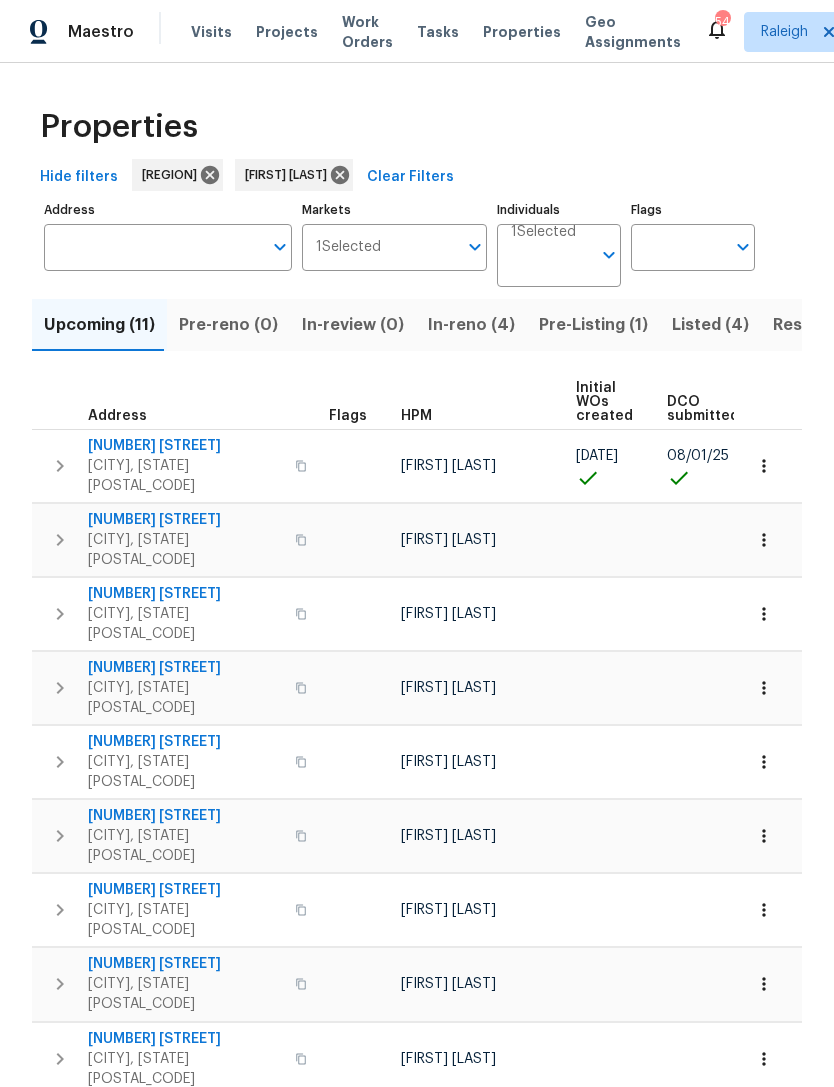 scroll, scrollTop: 0, scrollLeft: 0, axis: both 